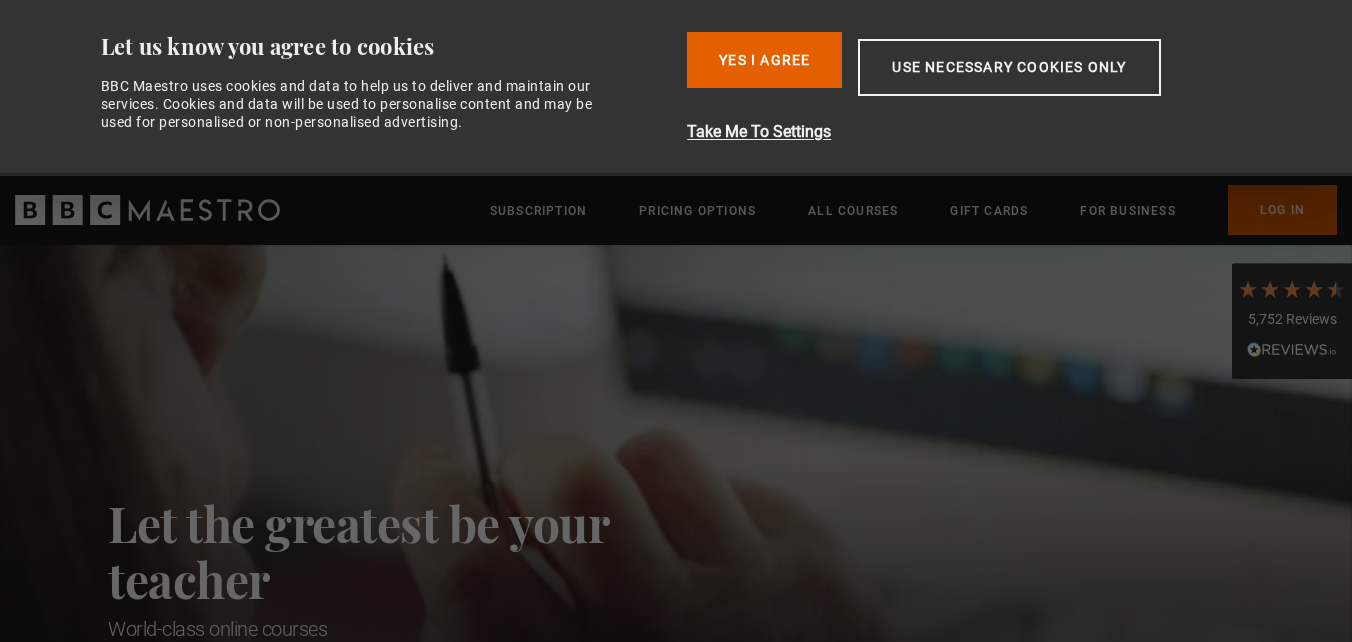 scroll, scrollTop: 0, scrollLeft: 0, axis: both 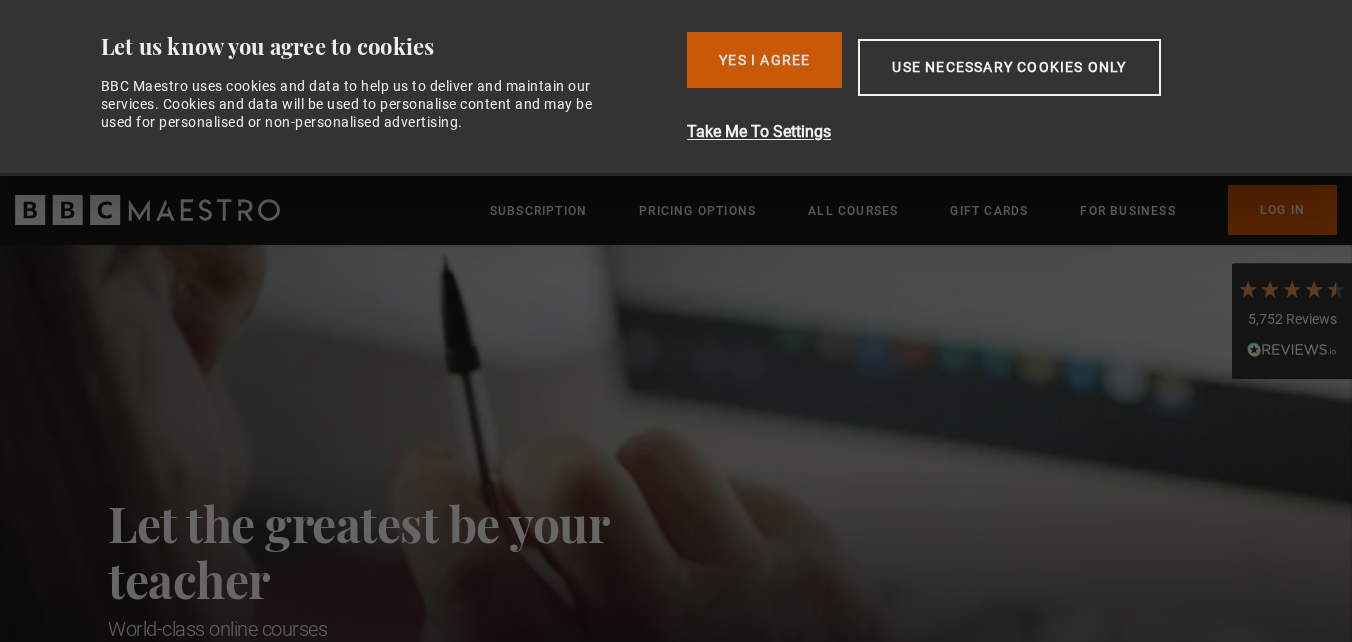 click on "Yes I Agree" at bounding box center [764, 60] 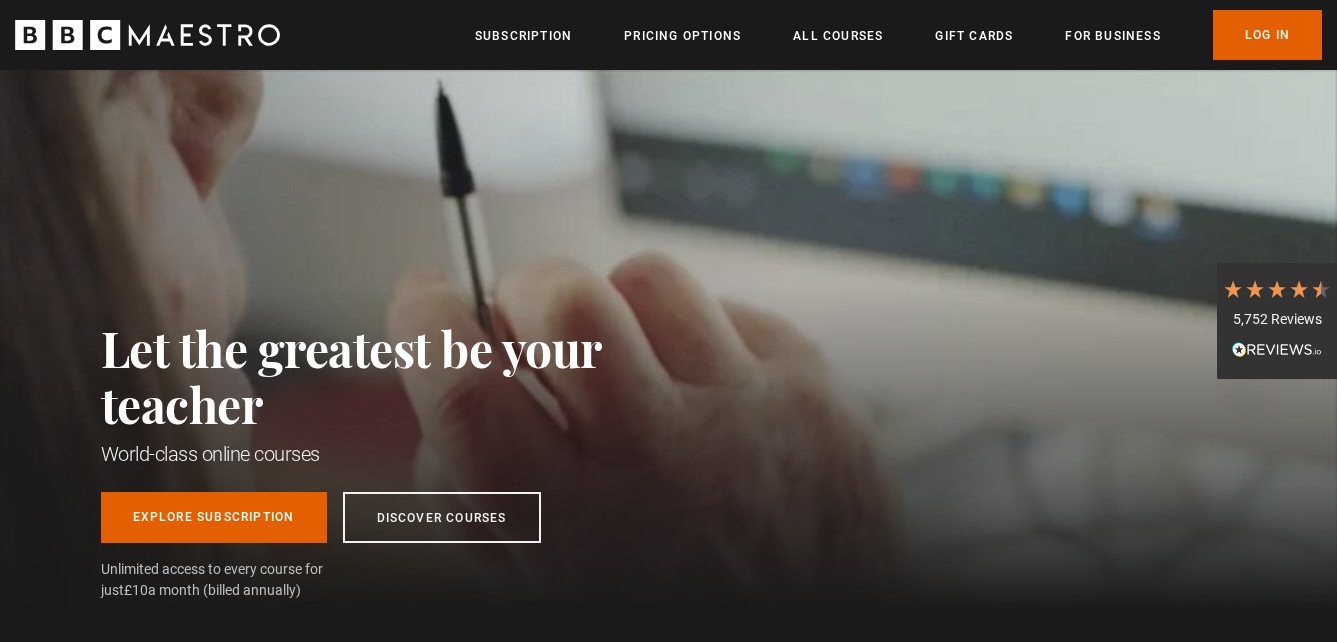 scroll, scrollTop: 0, scrollLeft: 262, axis: horizontal 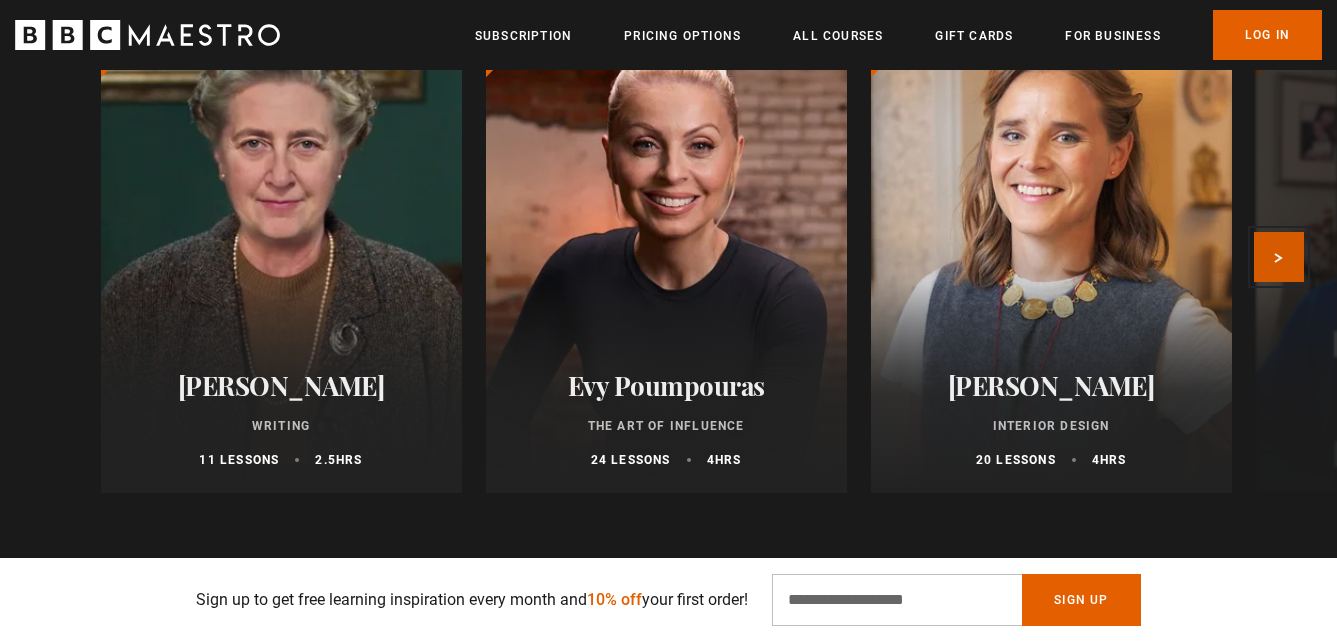 click on "Next" at bounding box center (1279, 257) 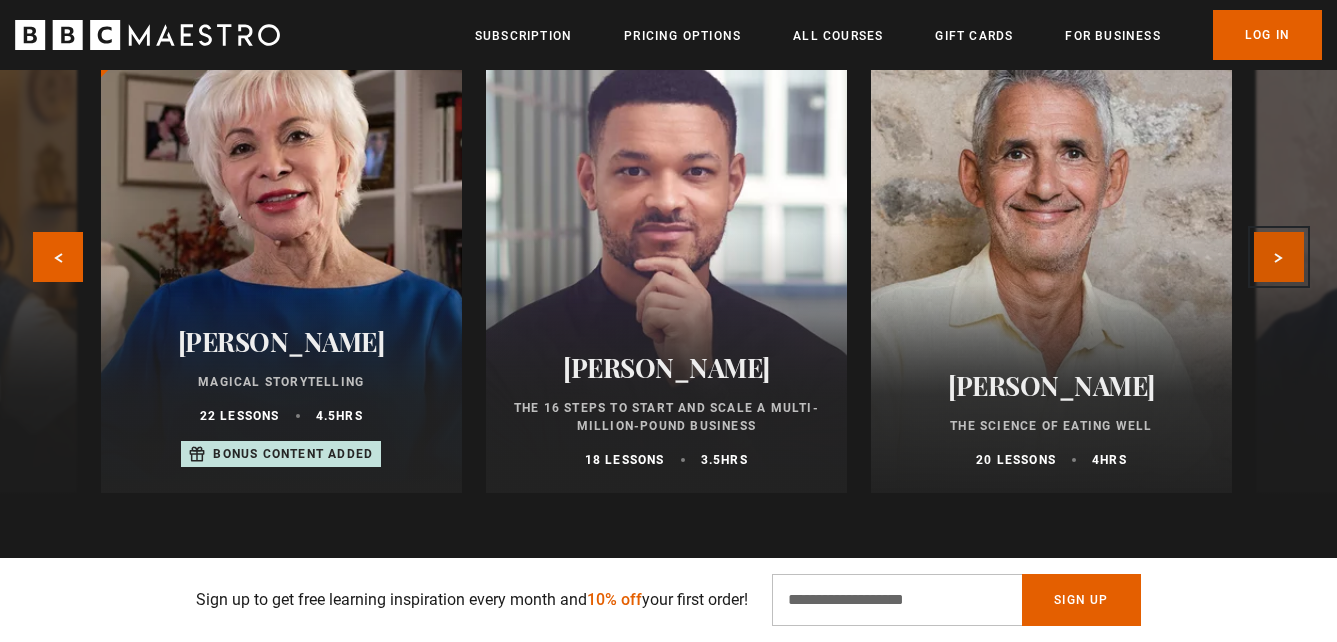 click on "Next" at bounding box center [1279, 257] 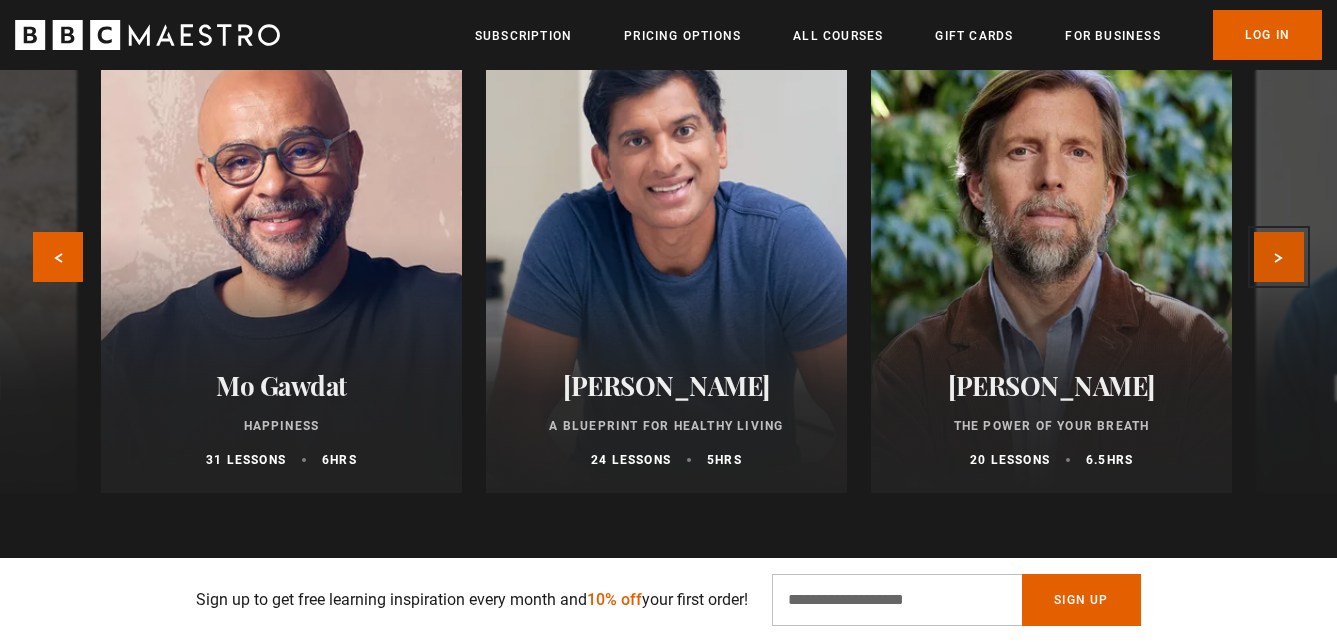 click on "Next" at bounding box center (1279, 257) 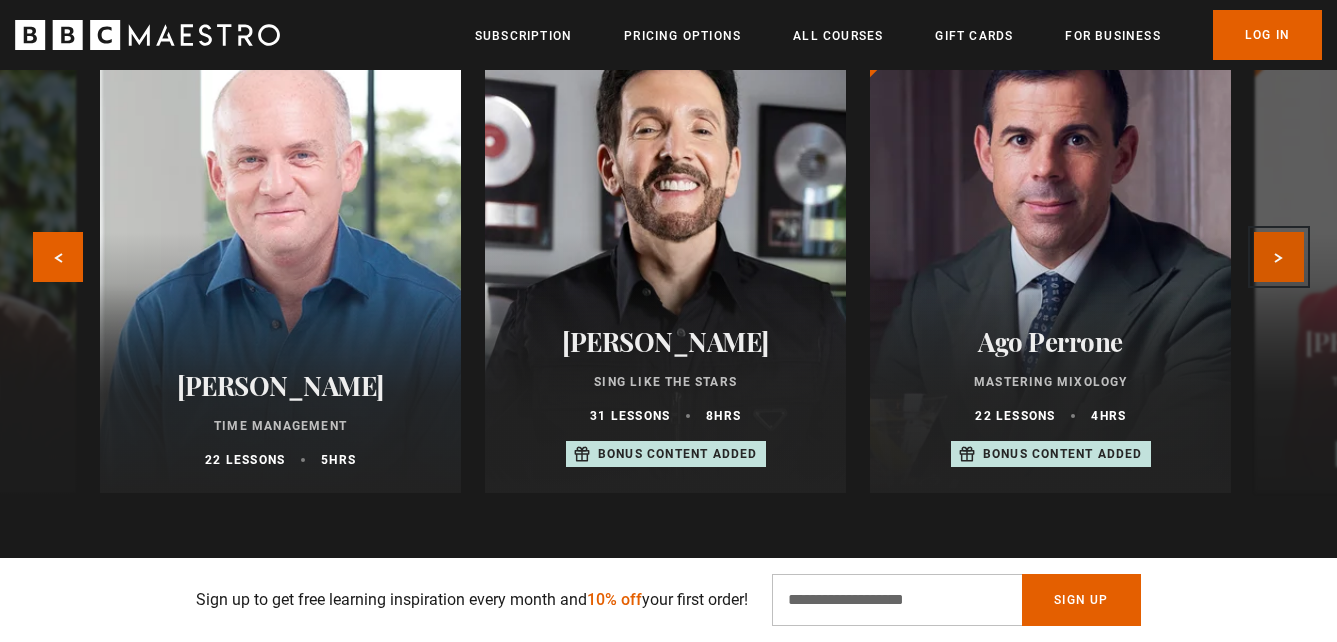 scroll, scrollTop: 0, scrollLeft: 786, axis: horizontal 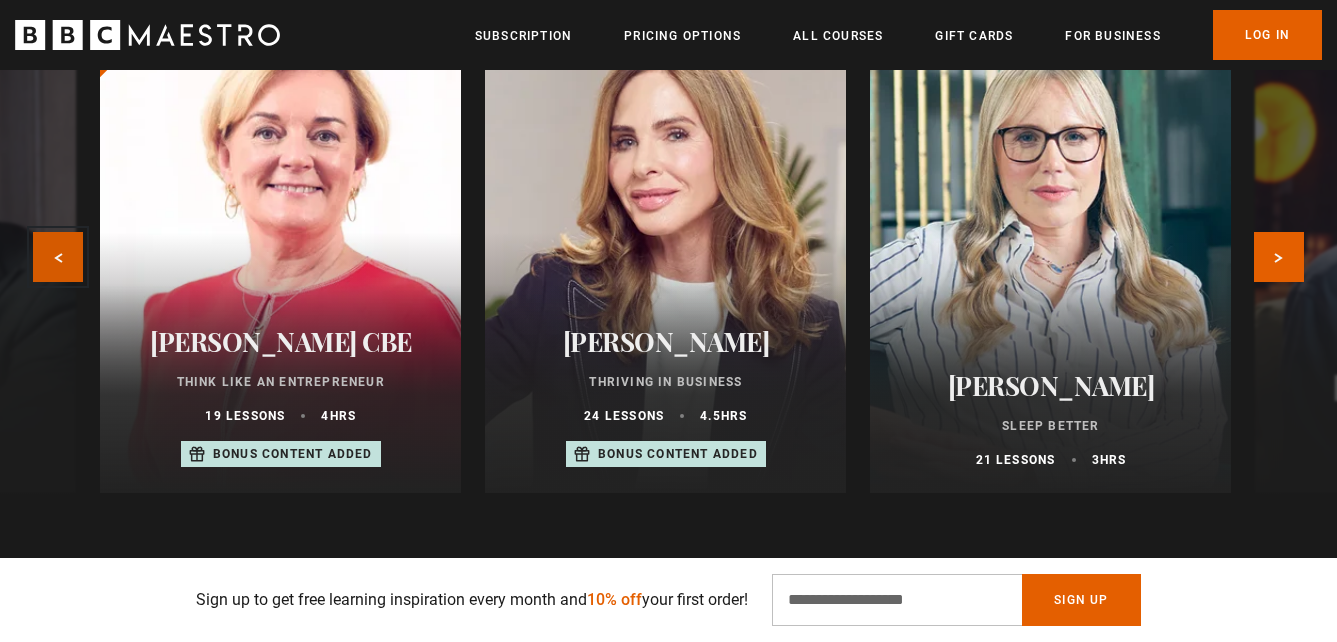 click on "Previous" at bounding box center (58, 257) 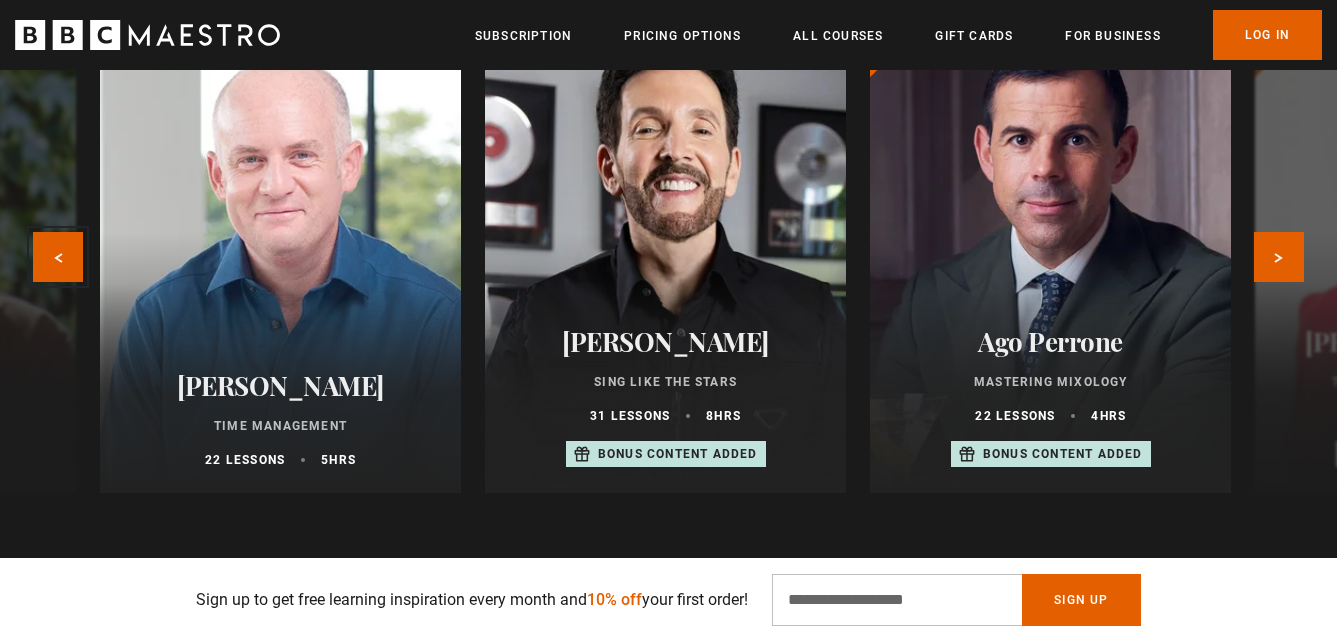 scroll, scrollTop: 0, scrollLeft: 1048, axis: horizontal 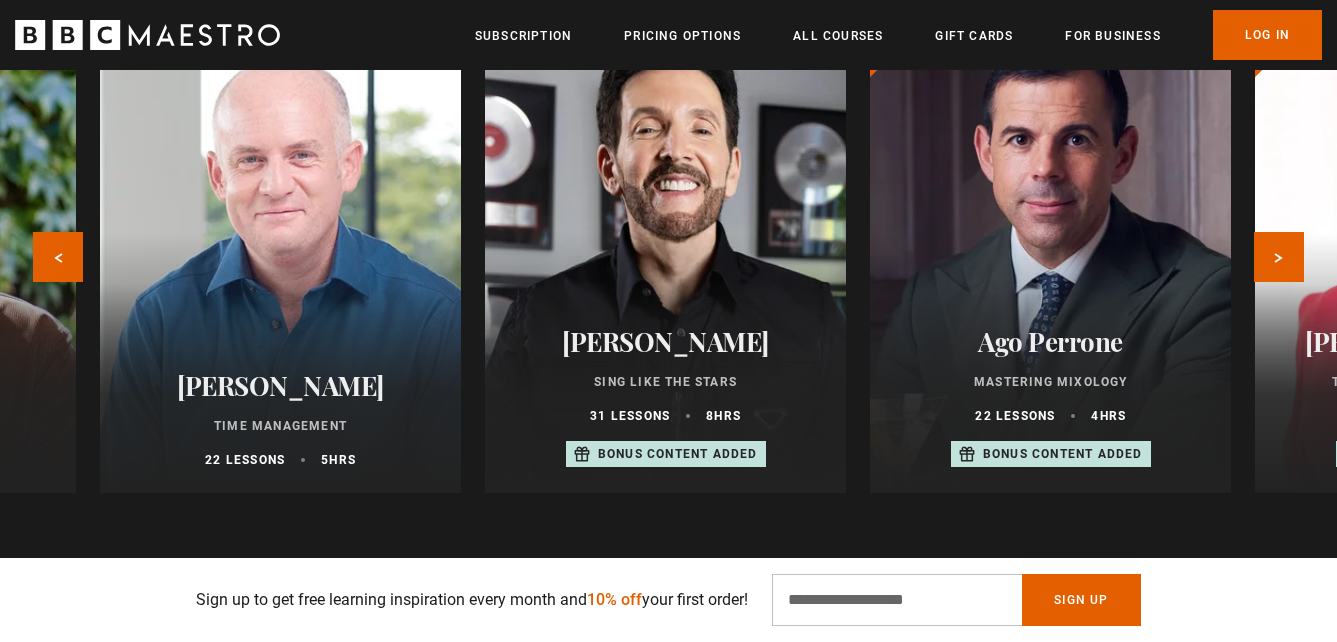 click on "Ago Perrone" at bounding box center (1050, 341) 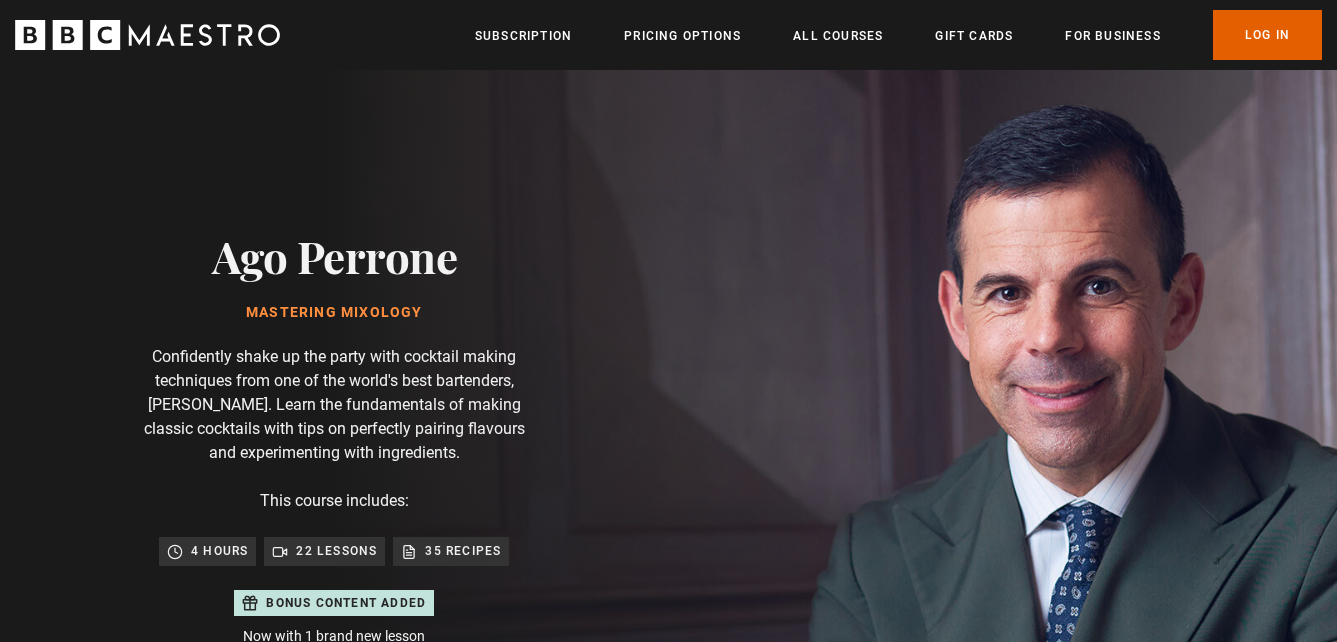 scroll, scrollTop: 0, scrollLeft: 0, axis: both 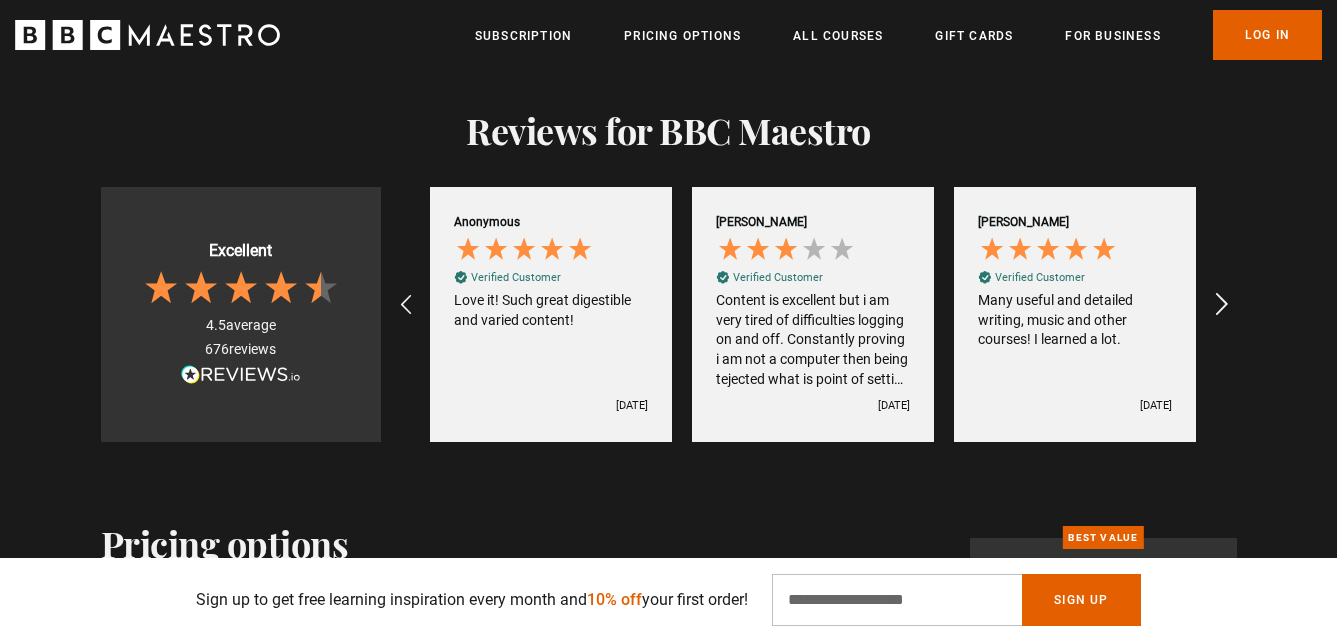 click at bounding box center [1221, 305] 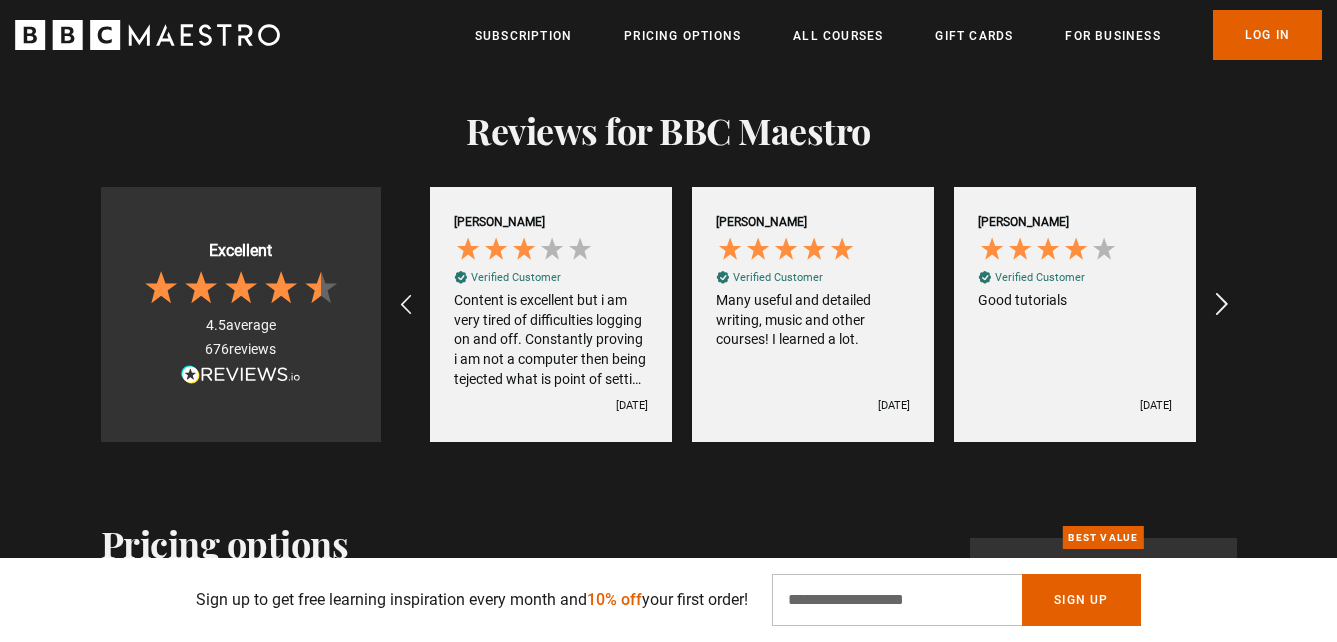 click at bounding box center (1221, 305) 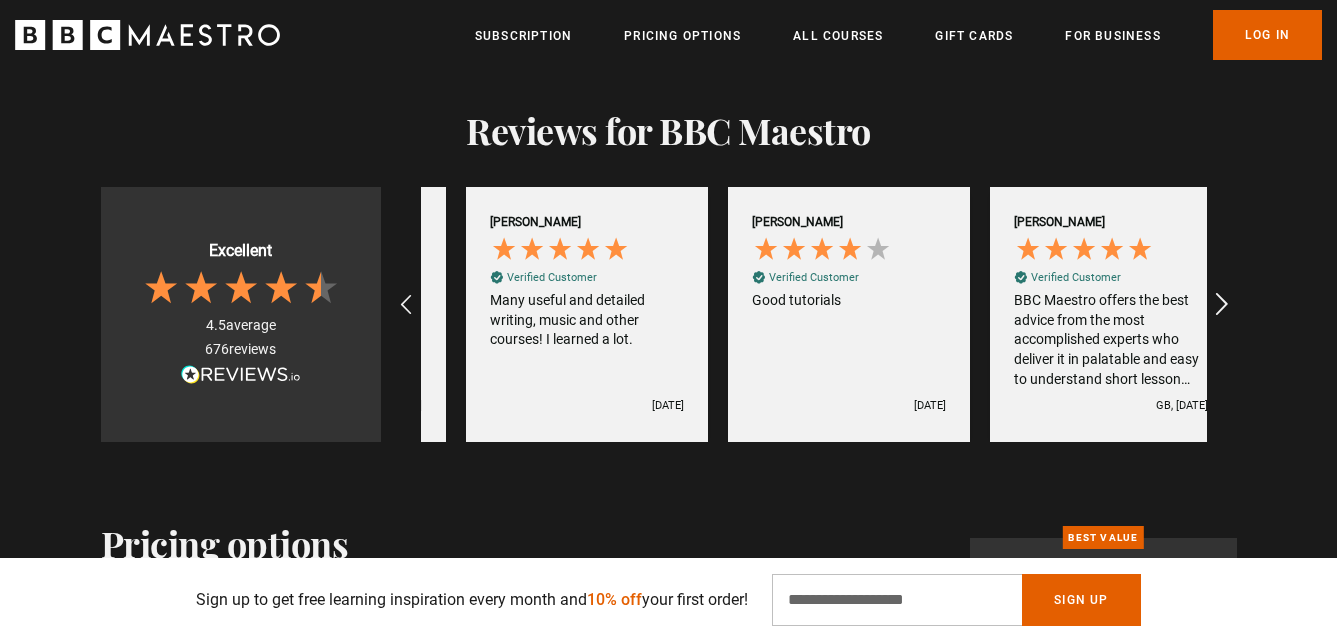 scroll, scrollTop: 0, scrollLeft: 786, axis: horizontal 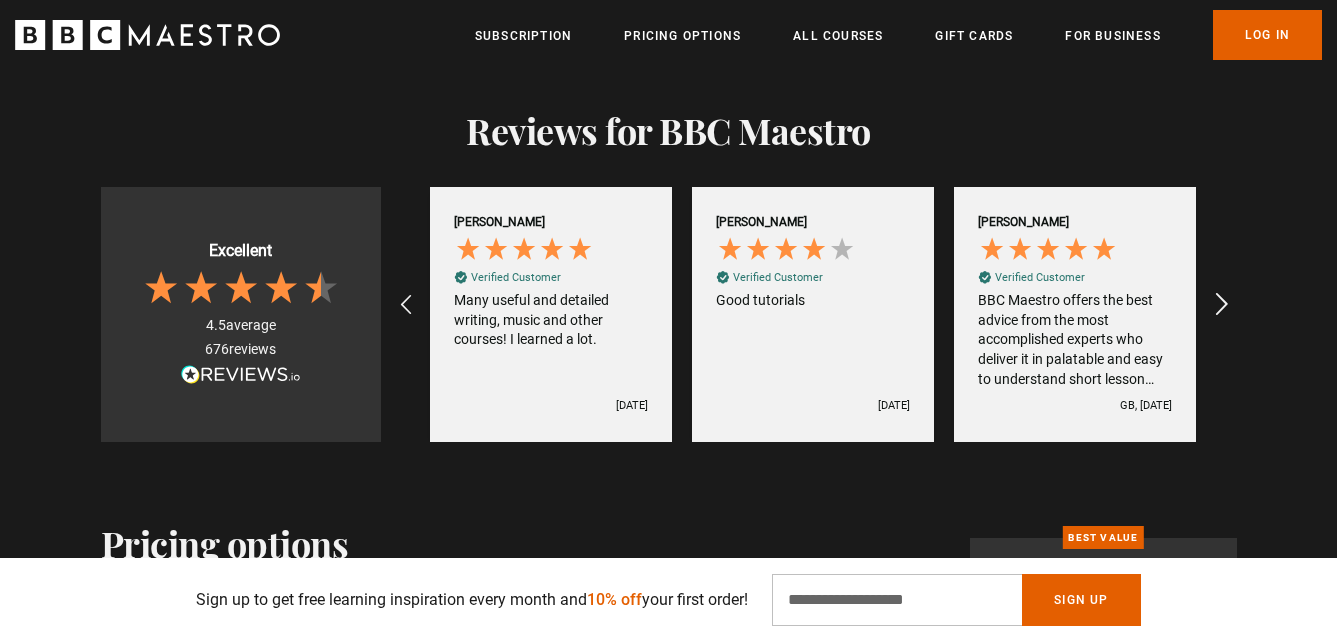 click at bounding box center [1221, 305] 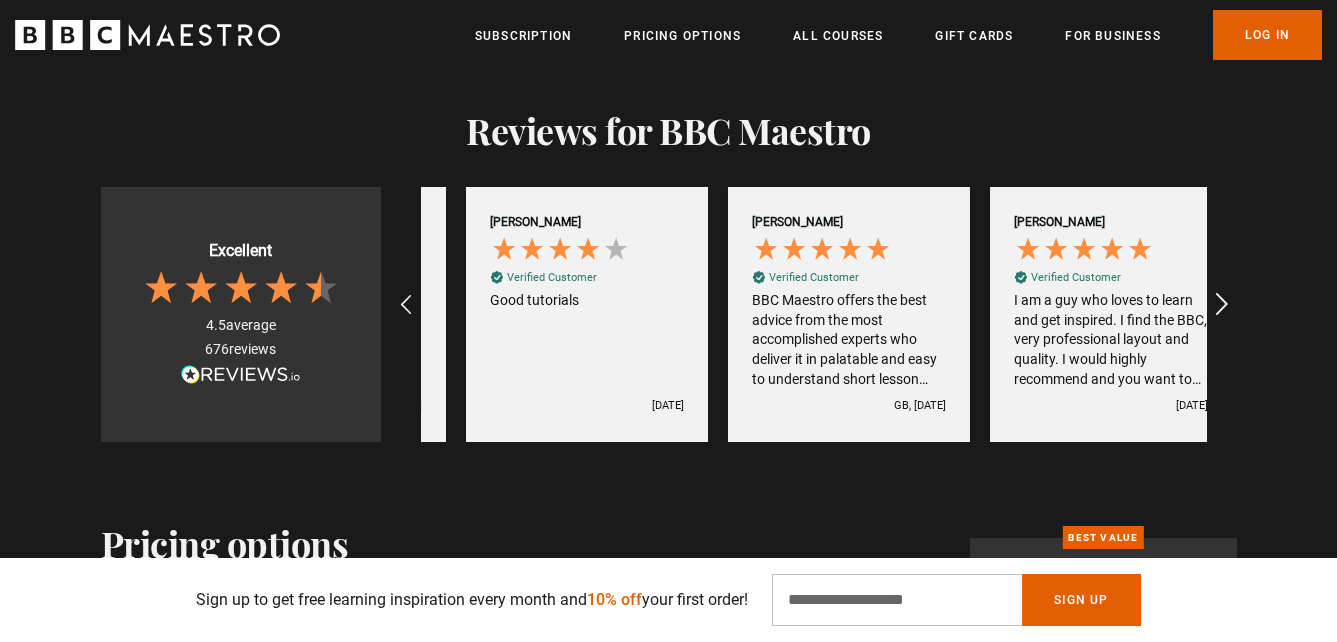 scroll, scrollTop: 0, scrollLeft: 1048, axis: horizontal 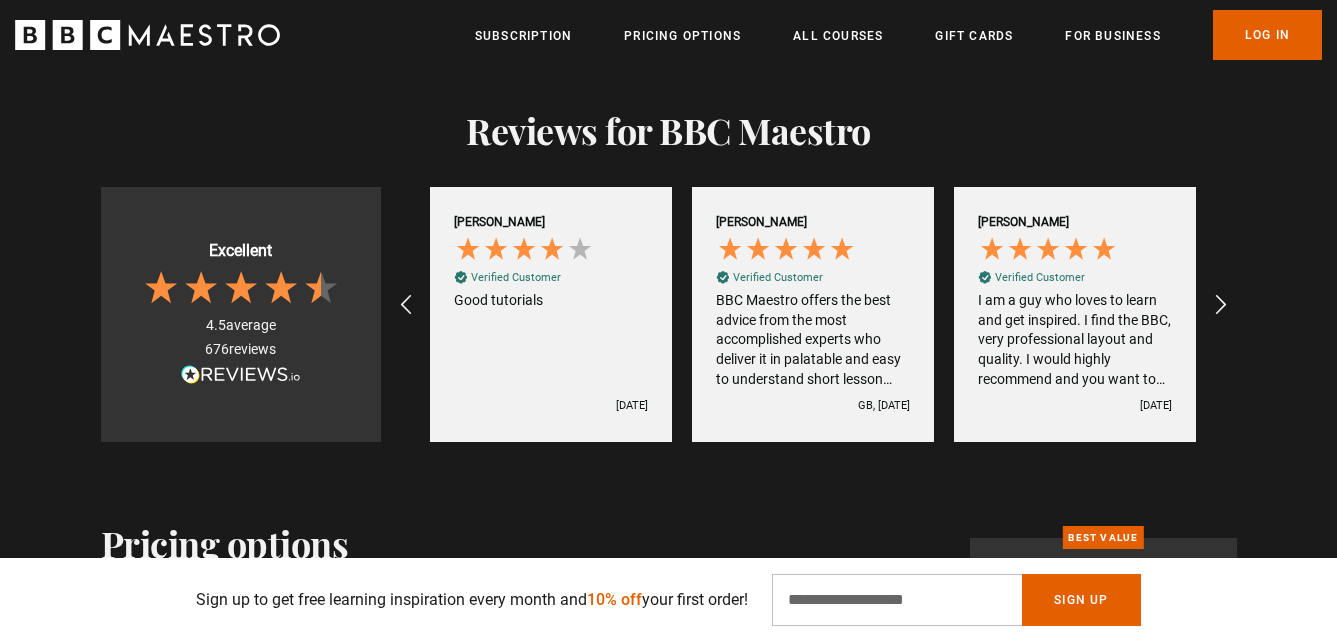 click on "Gina G
Verified Customer BBC Maestro offers excellent training that supports my rehabilitation, fitting easily into my schedule and allowing me to go at my own pace. It’s been especially helpful as I work on improving my cognition and mental well-being, offering the flexibility I need during recovery. 1 week ago
Anonymous
Verified Customer Love it! Such great digestible and varied content!  1 week ago
Jan R" at bounding box center [814, 304] 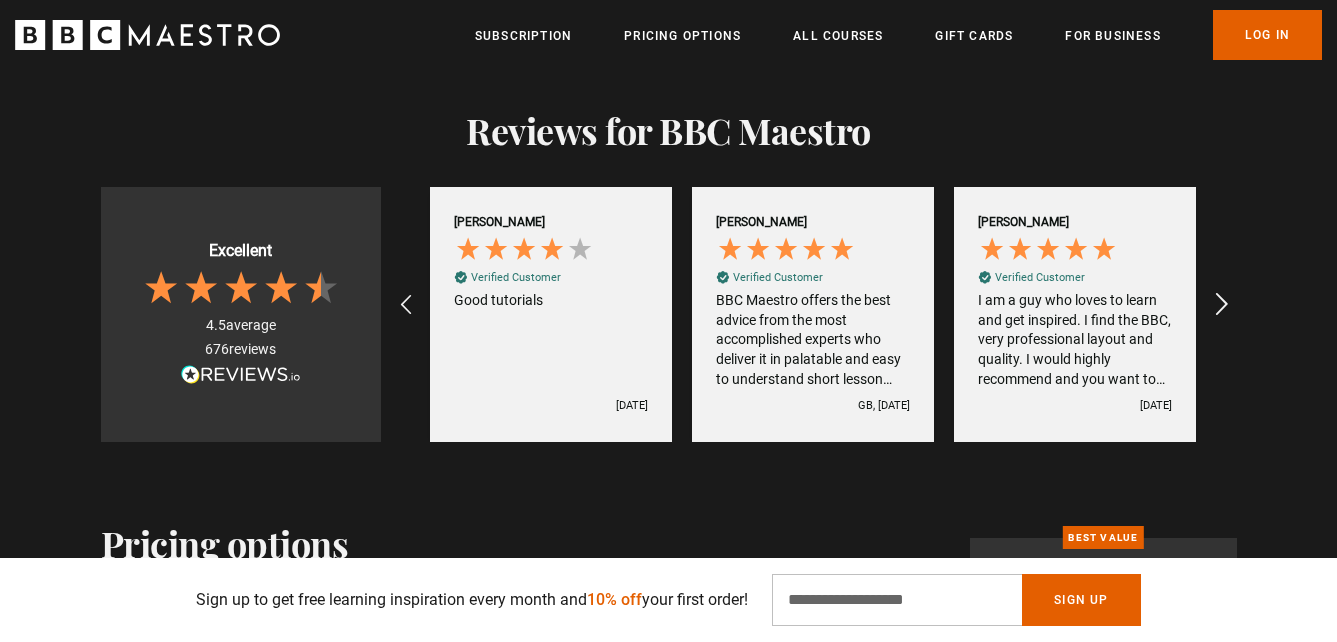 click at bounding box center [1221, 305] 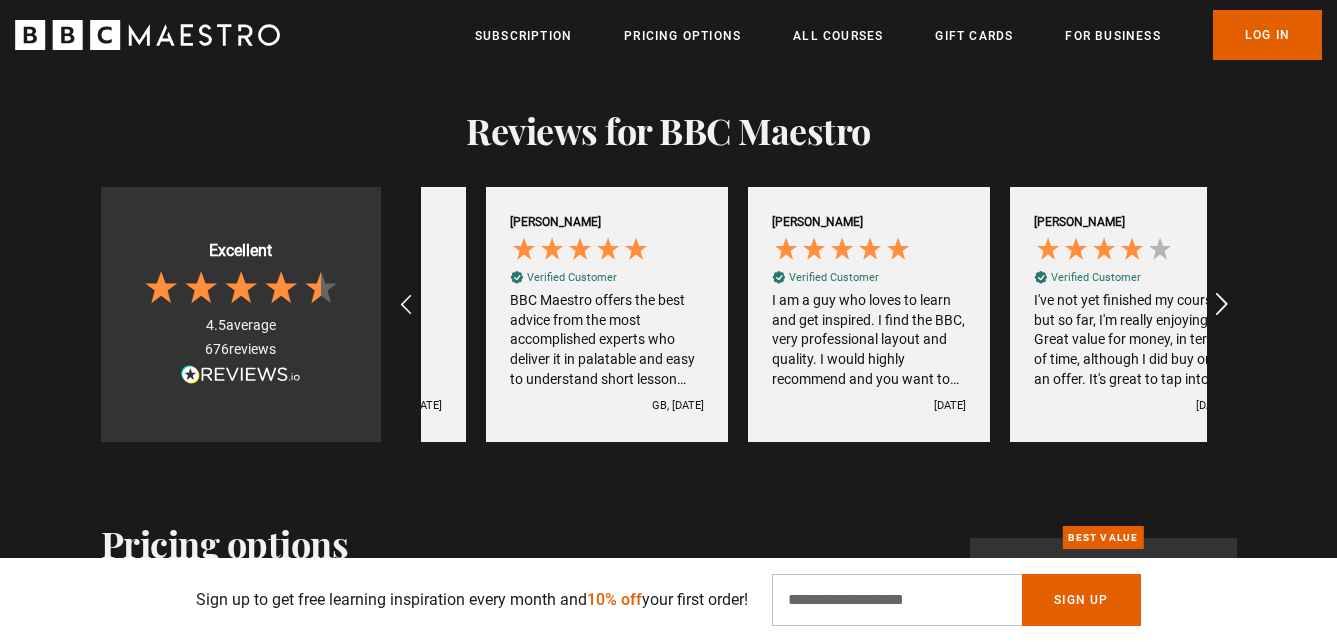 click at bounding box center (1221, 305) 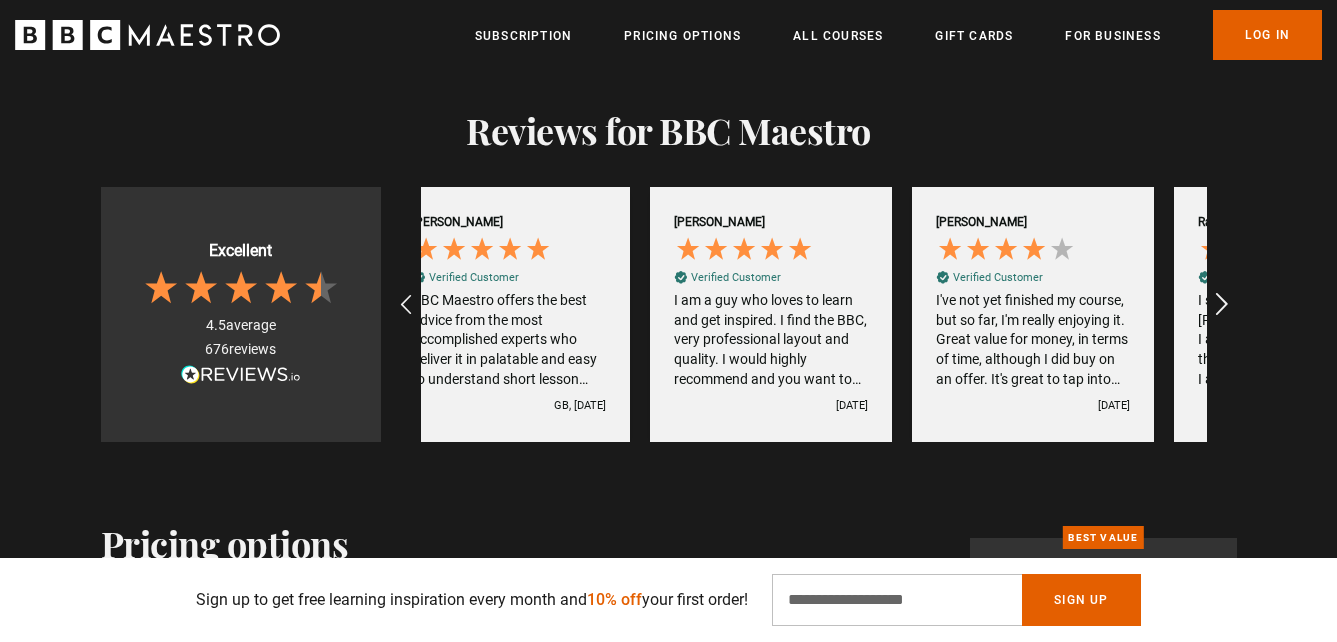 click at bounding box center (1221, 305) 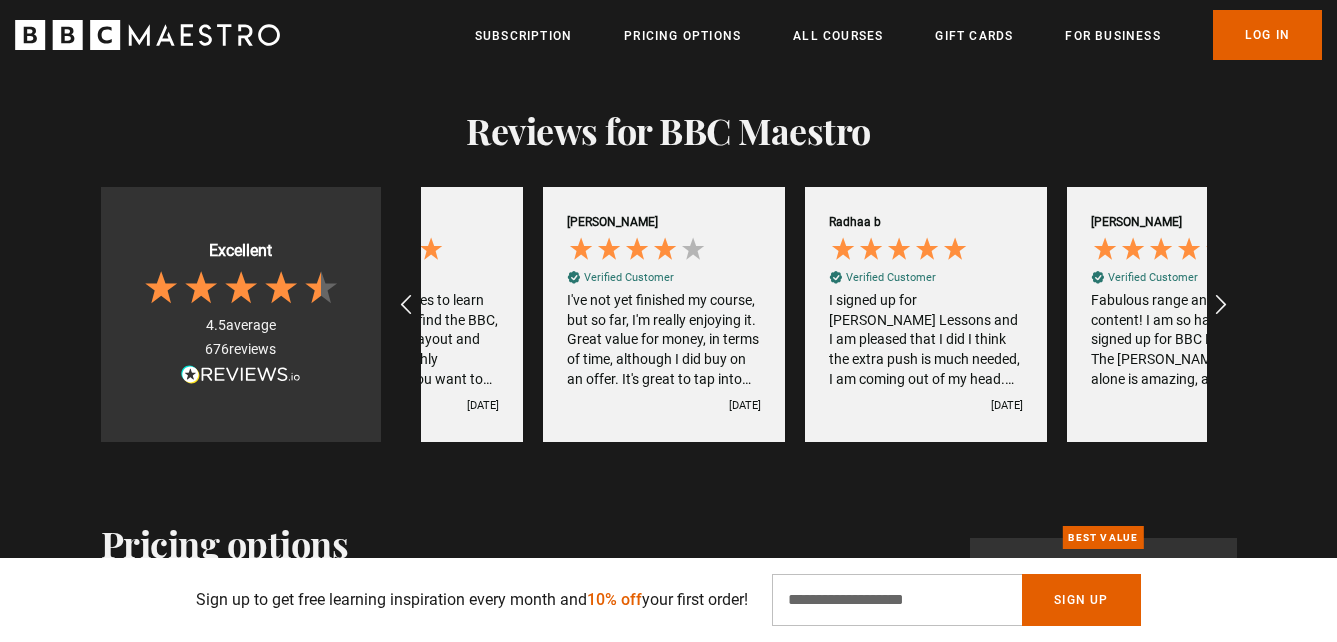 click on "Fabulous range and inspiring content! I am so happy that I signed up for BBC Maestro. The Agatha Christie course alone is amazing, and there are so many other wonderful courses. I love to learn, and this is perfect for me 😊 ❤️" at bounding box center [1188, 340] 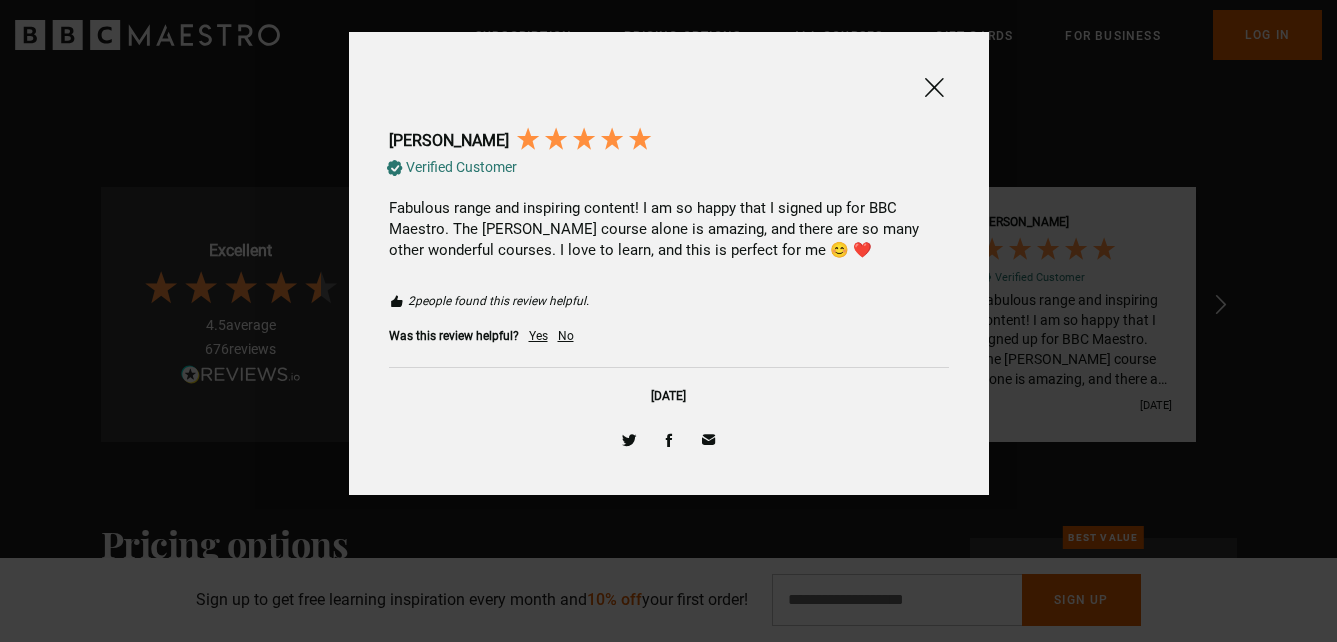 click on "Janine W Verified Customer Fabulous range and inspiring content! I am so happy that I signed up for BBC Maestro. The Agatha Christie course alone is amazing, and there are so many other wonderful courses. I love to learn, and this is perfect for me 😊 ❤️  2  people found this review helpful.  Was this review helpful? Yes No 1 month ago" at bounding box center [669, 263] 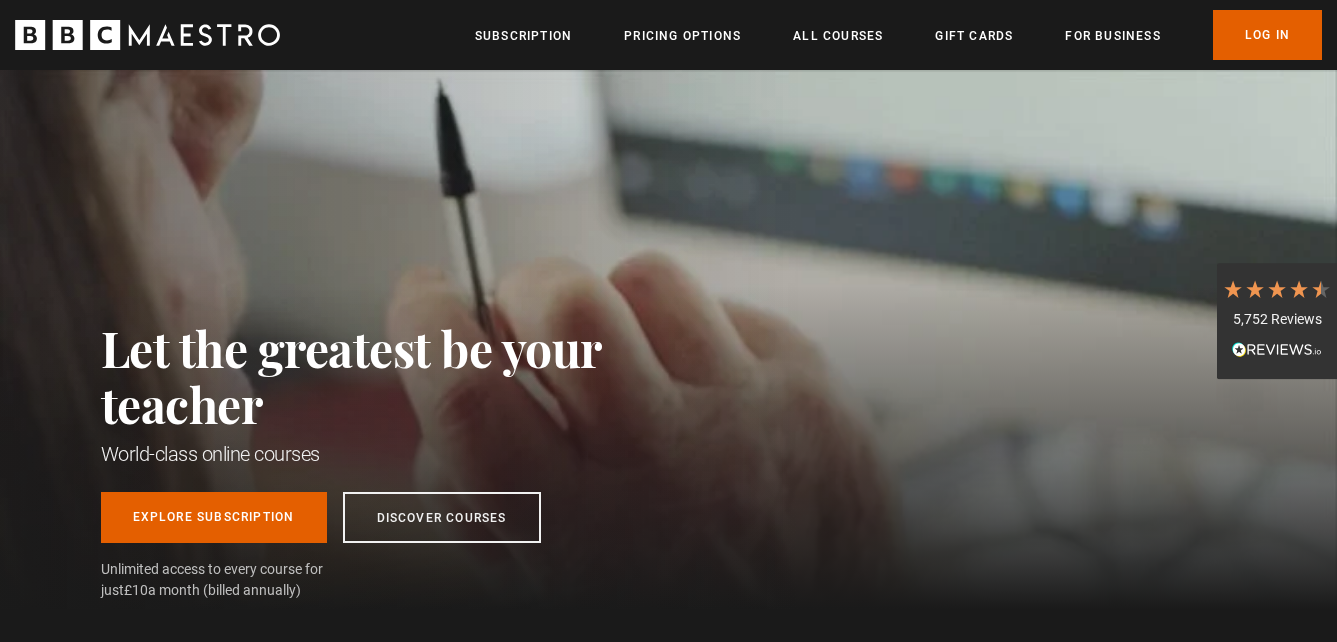 scroll, scrollTop: 684, scrollLeft: 0, axis: vertical 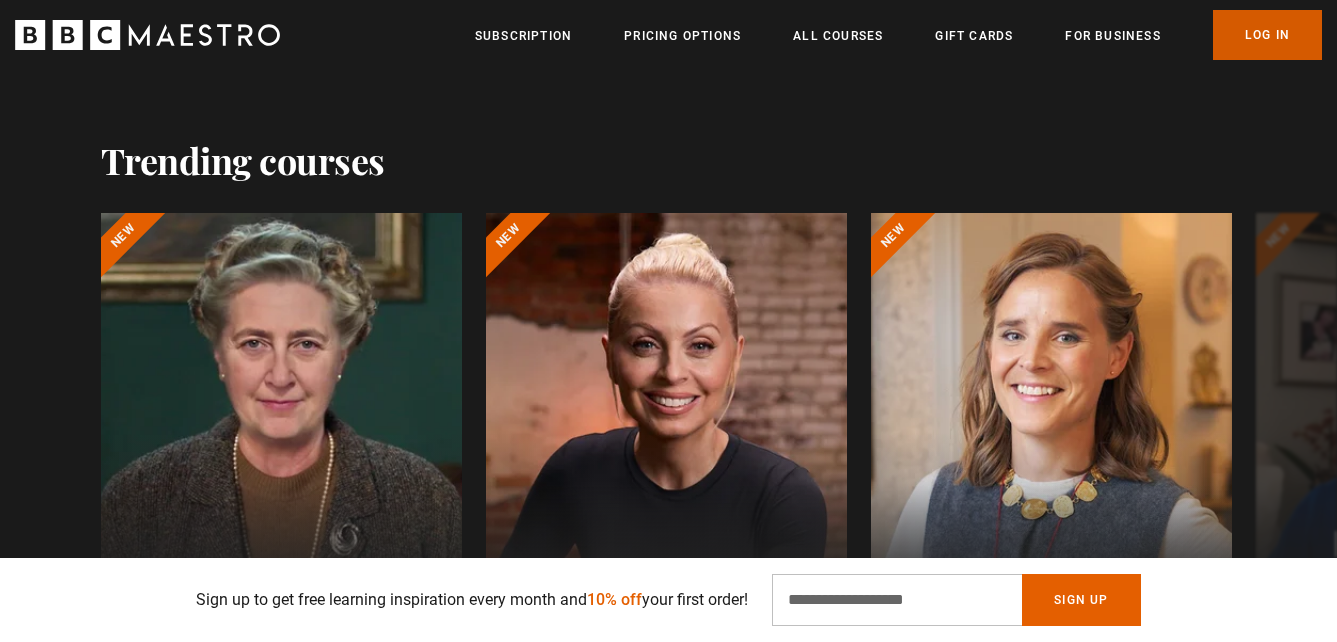click on "Log In" at bounding box center (1267, 35) 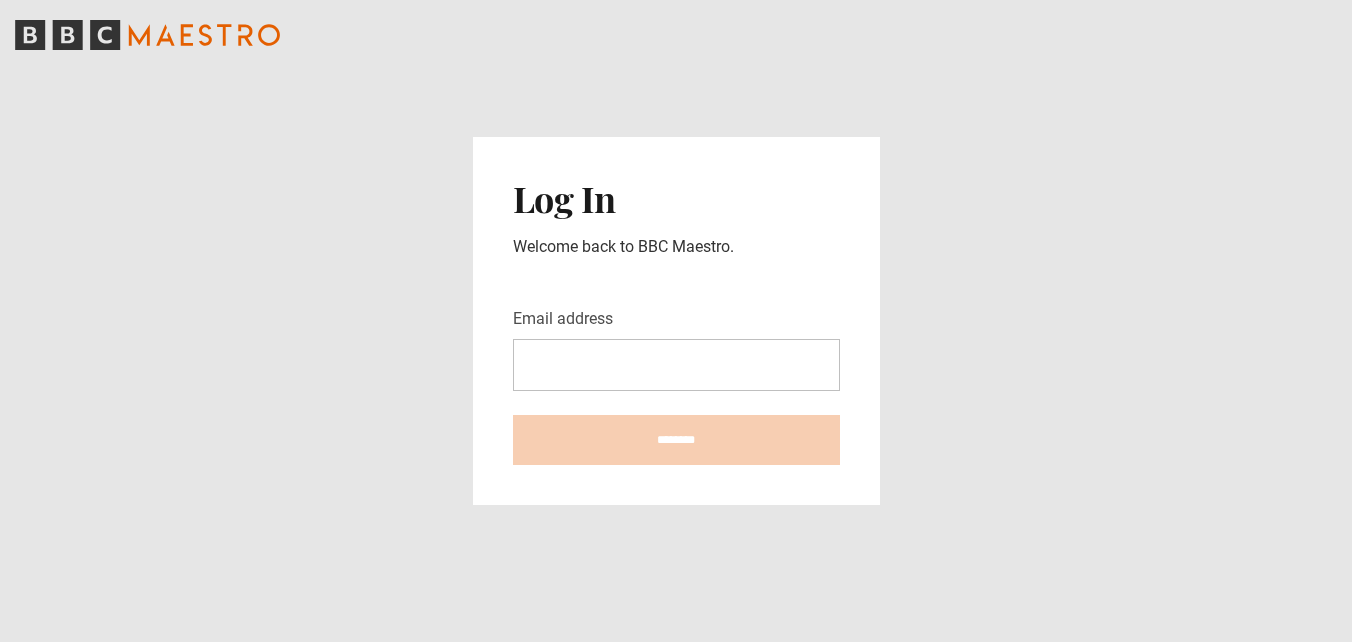 scroll, scrollTop: 0, scrollLeft: 0, axis: both 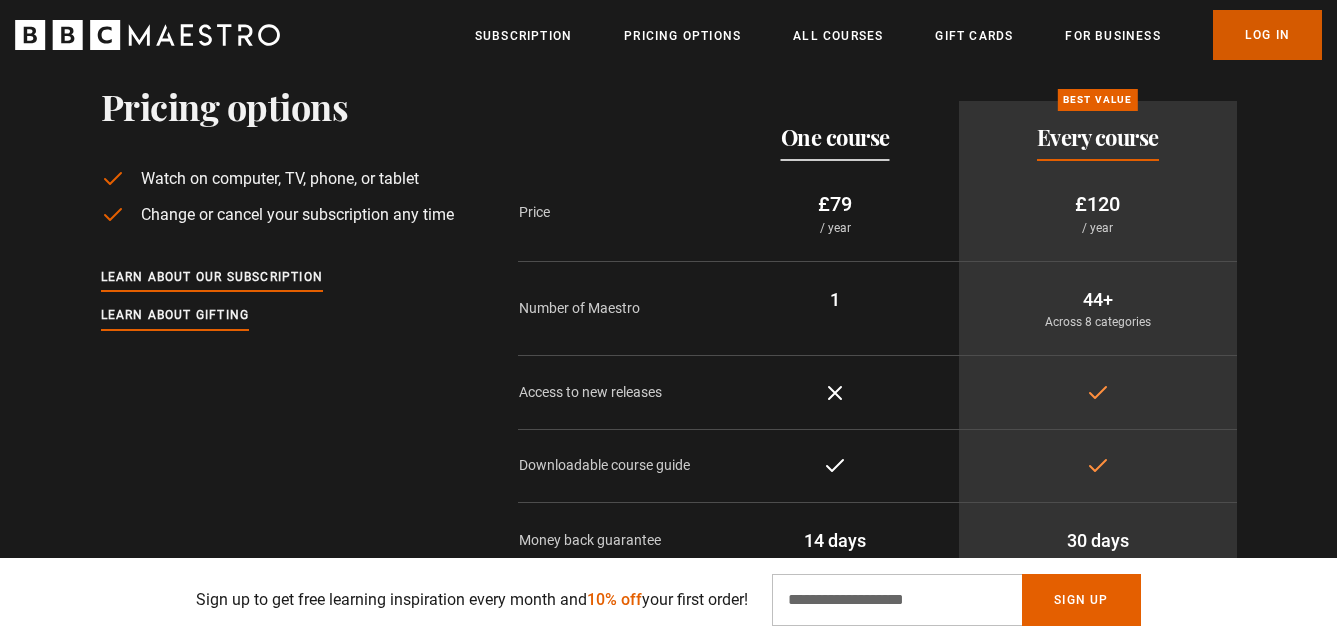 click on "Log In" at bounding box center (1267, 35) 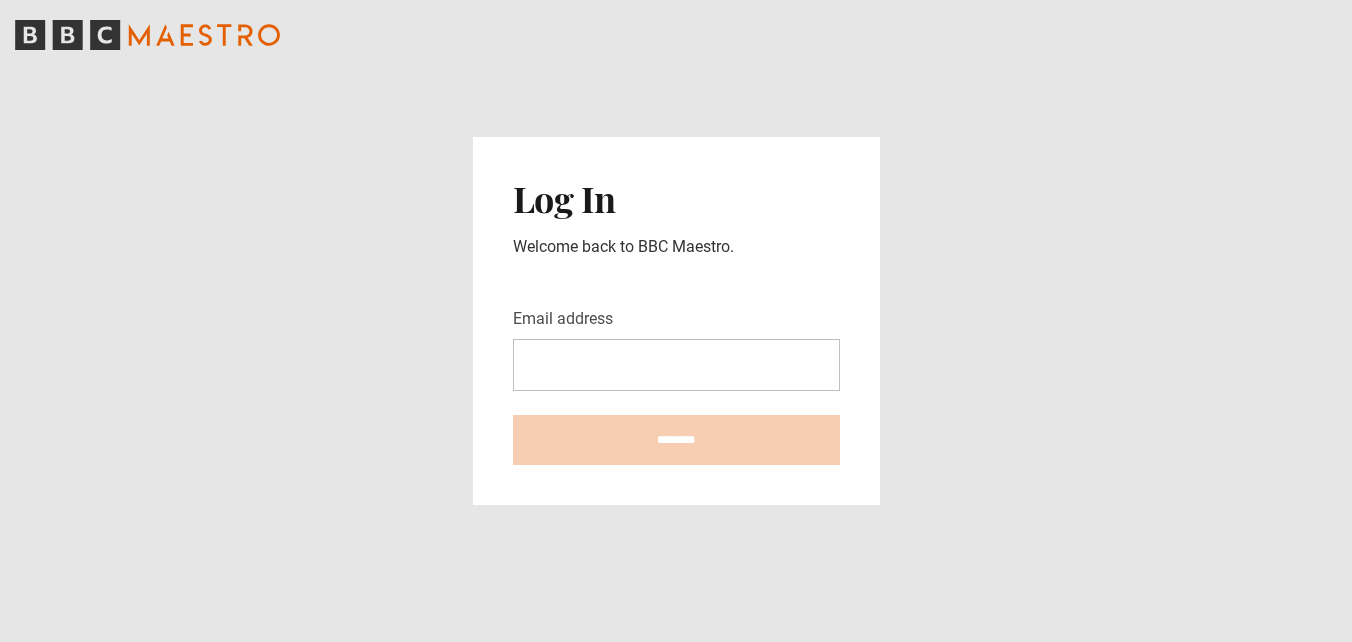 scroll, scrollTop: 0, scrollLeft: 0, axis: both 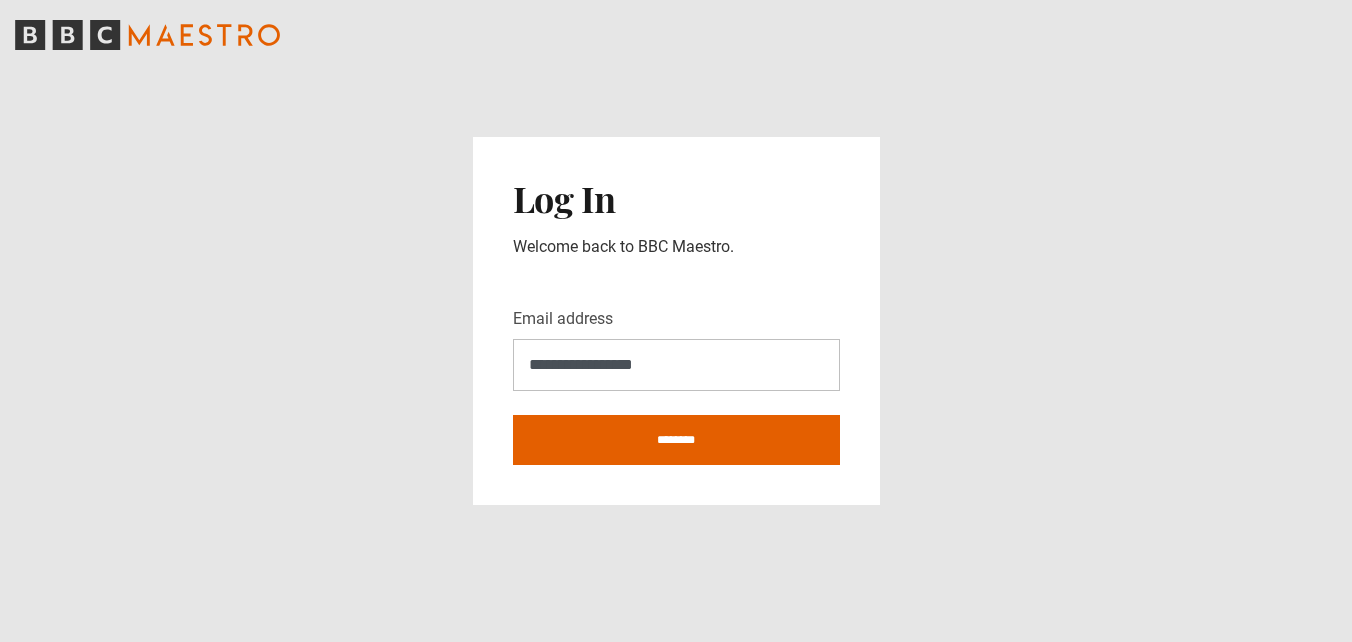 type on "**********" 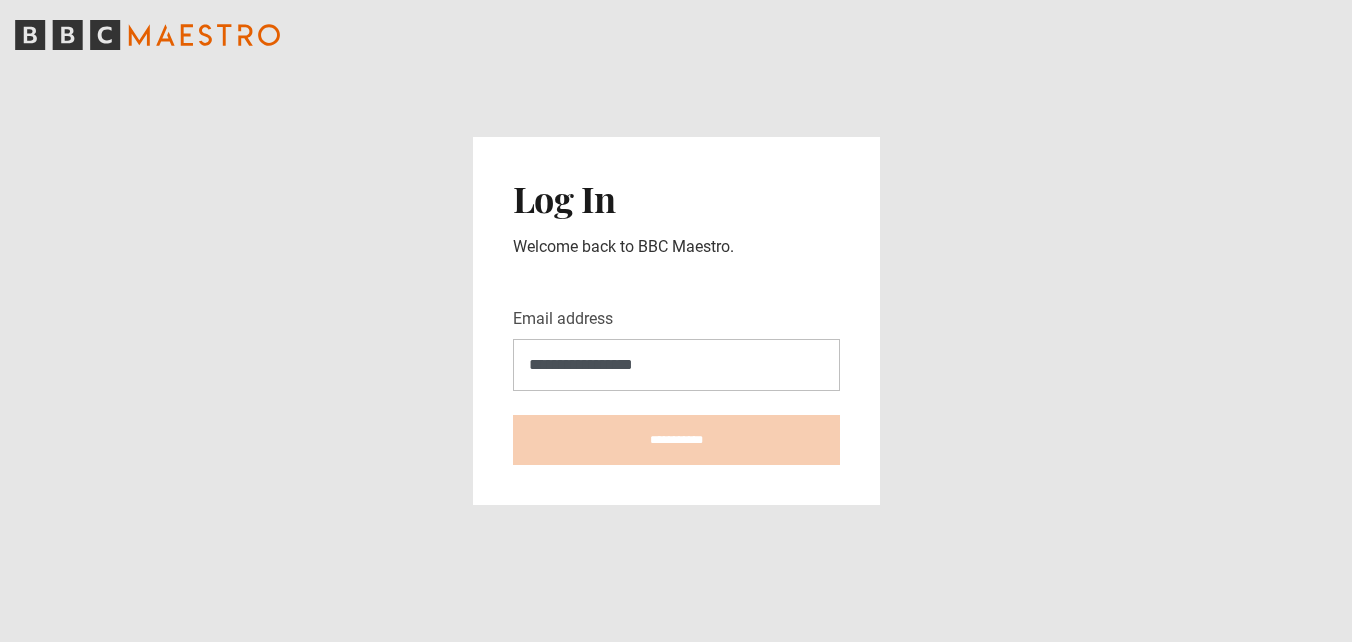 type on "**********" 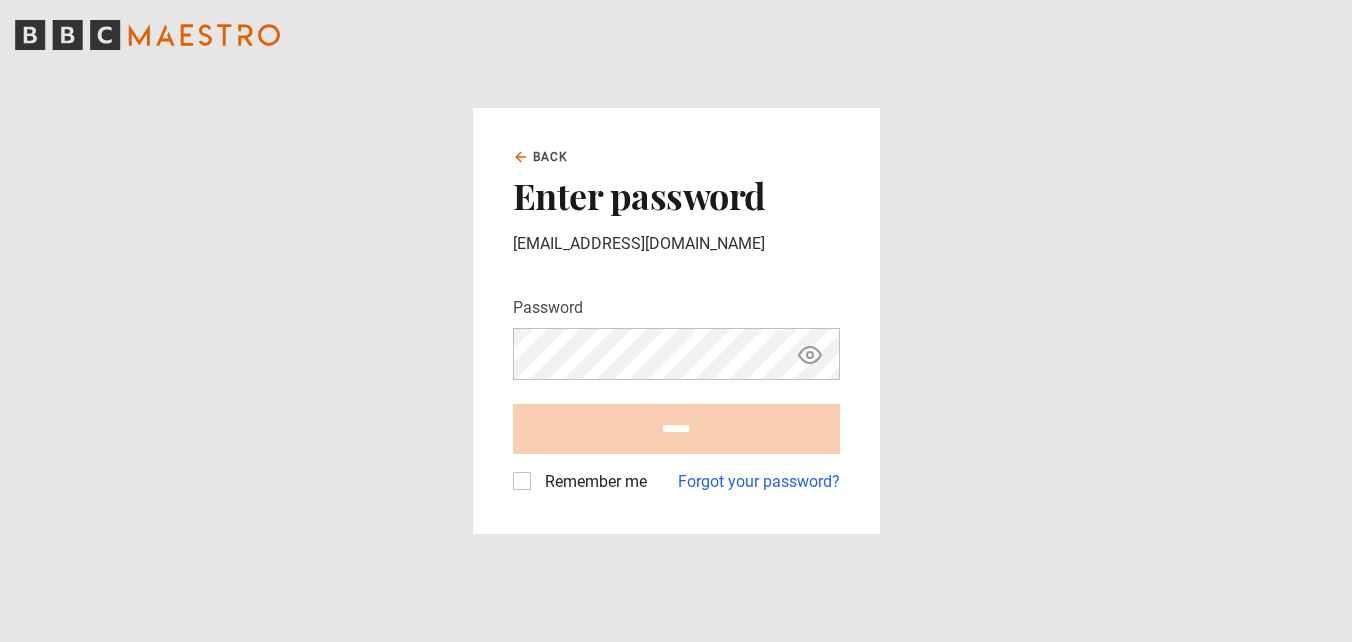 scroll, scrollTop: 0, scrollLeft: 0, axis: both 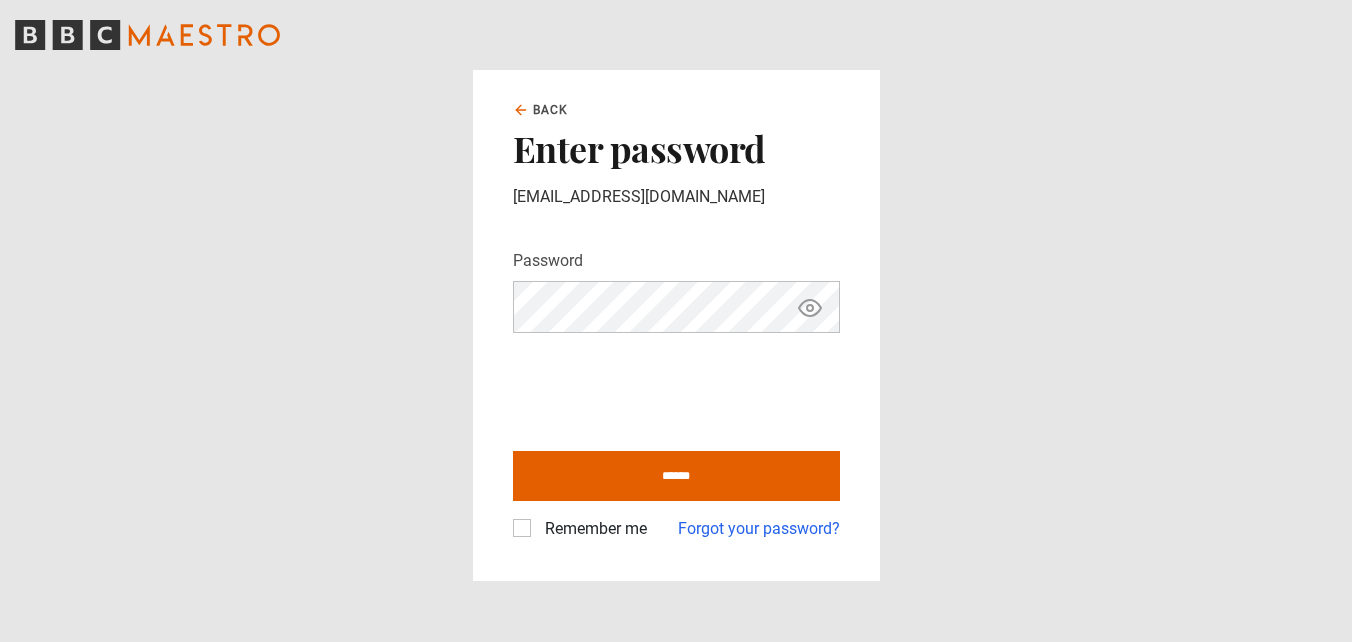 click on "******" at bounding box center [676, 476] 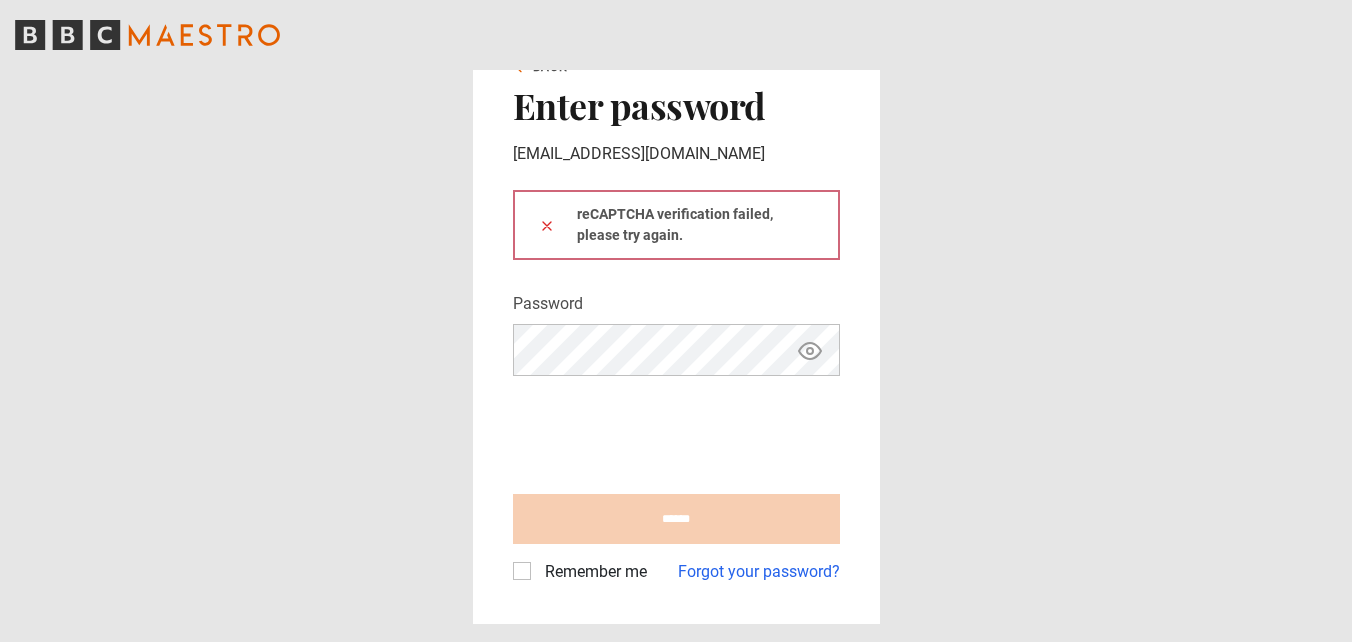 scroll, scrollTop: 0, scrollLeft: 0, axis: both 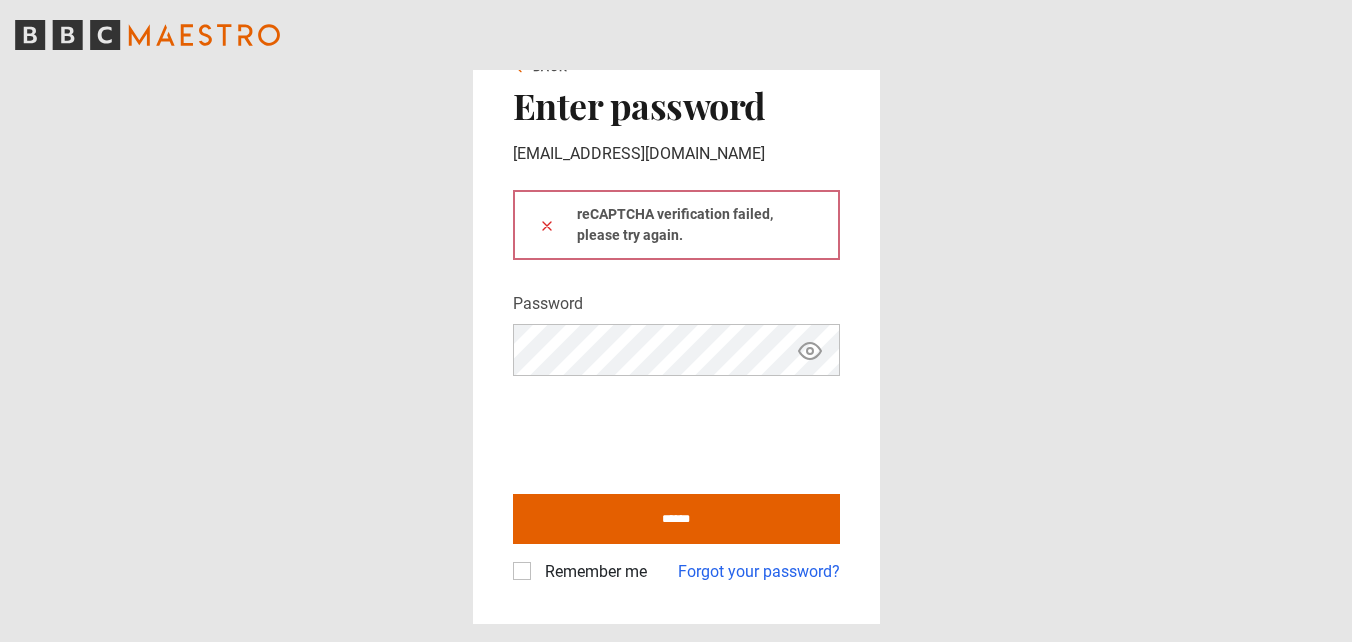 click 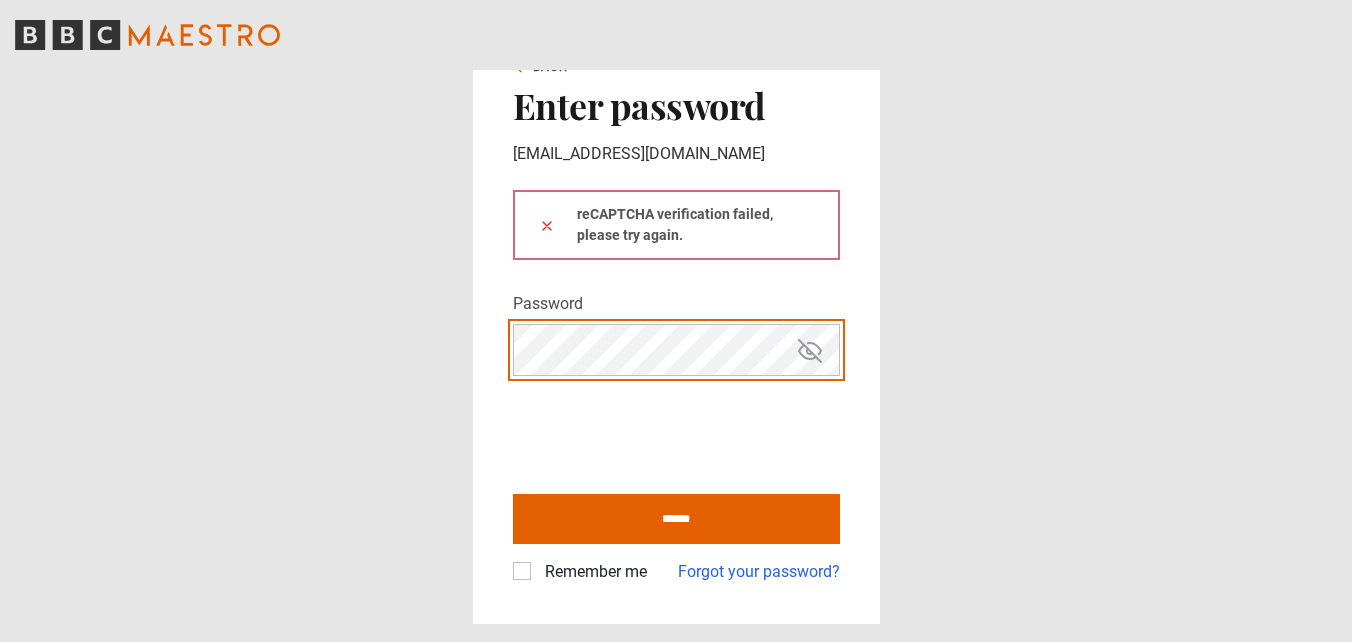 click at bounding box center (547, 225) 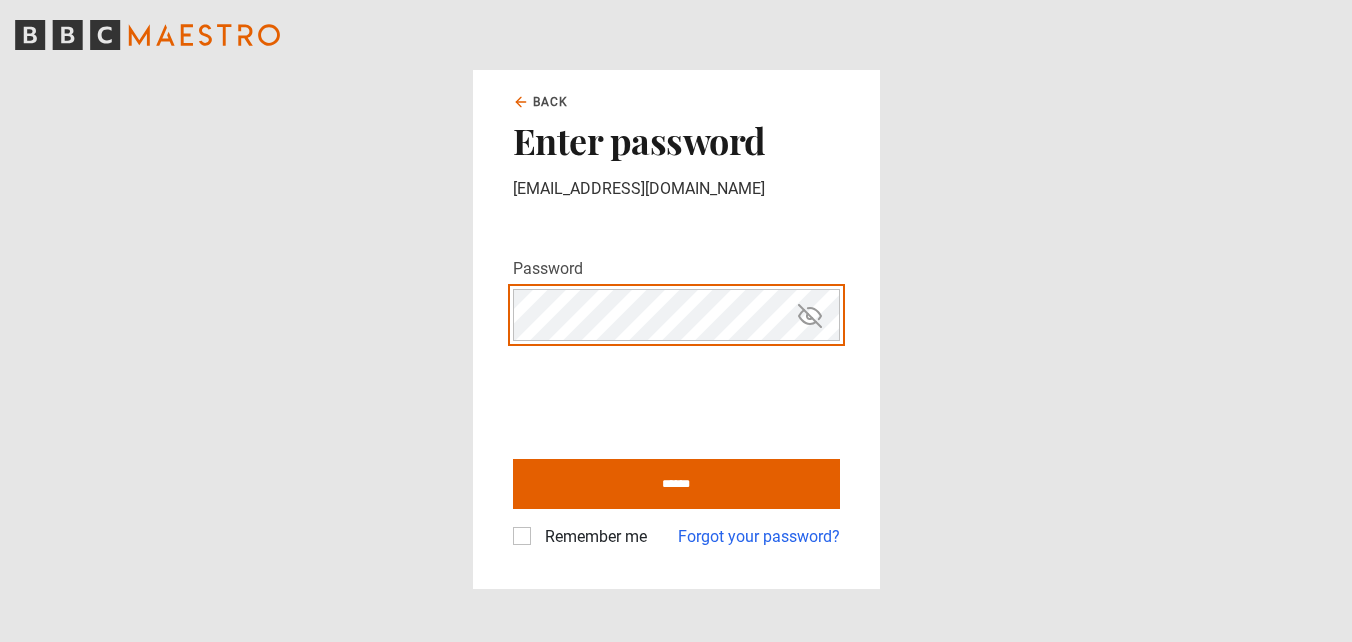 click on "******" at bounding box center (676, 484) 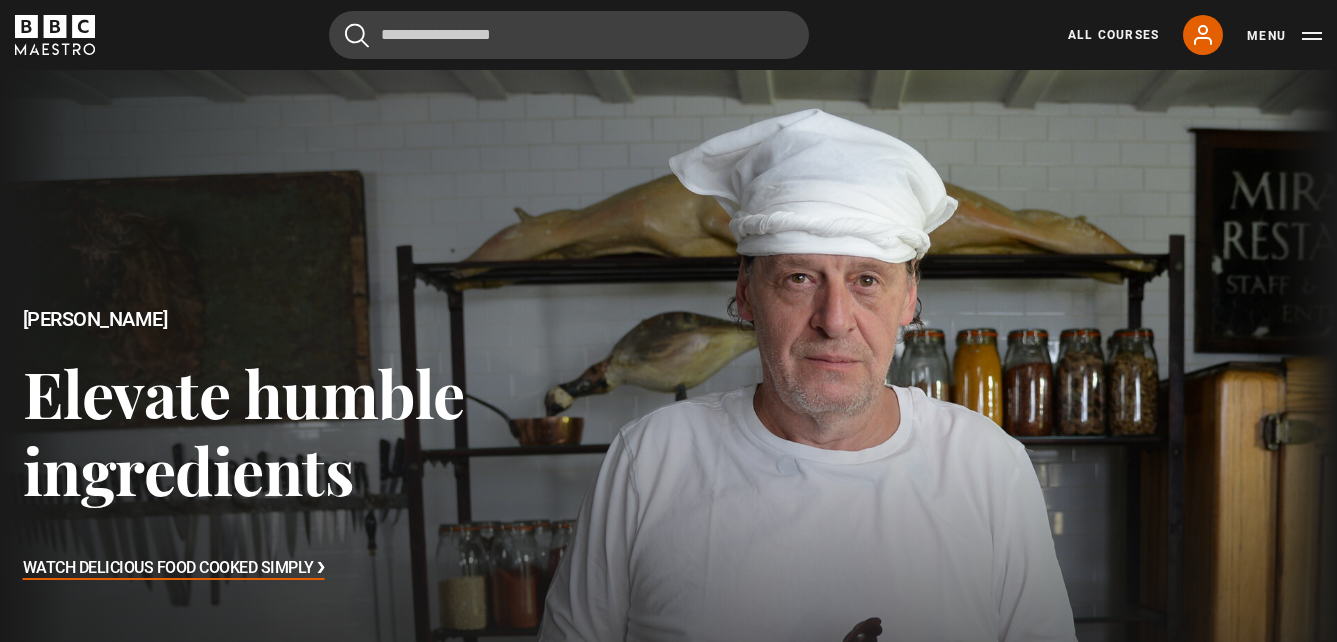 scroll, scrollTop: 0, scrollLeft: 0, axis: both 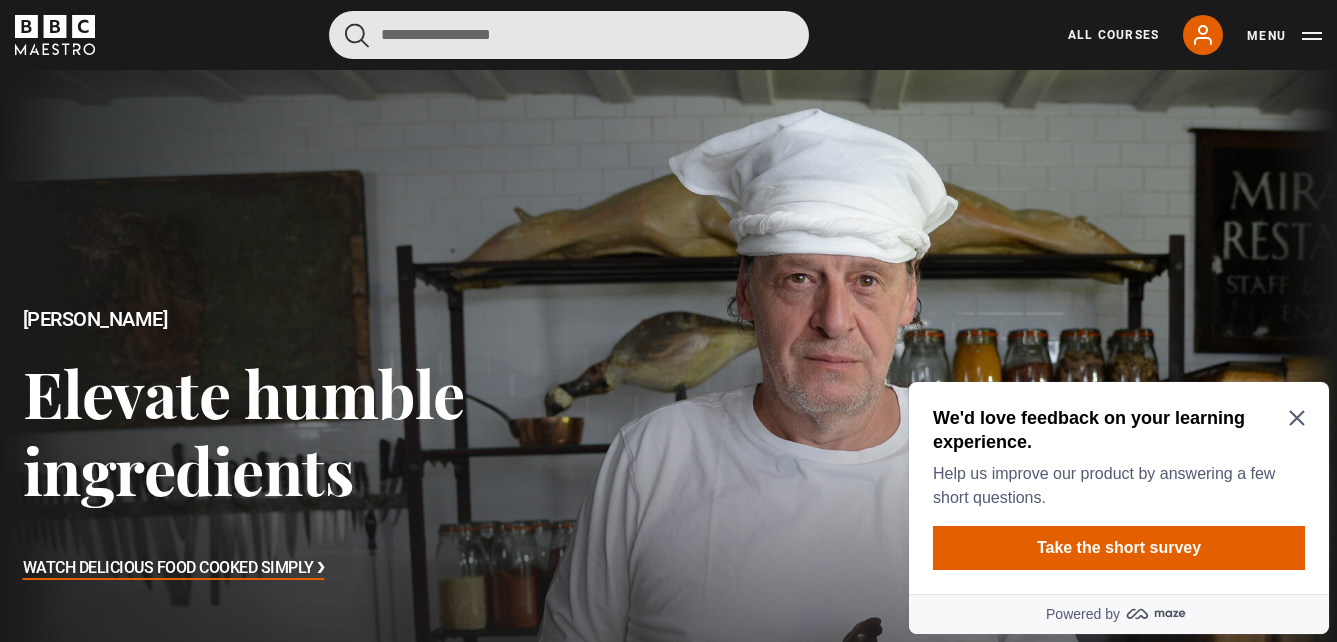 click at bounding box center (569, 35) 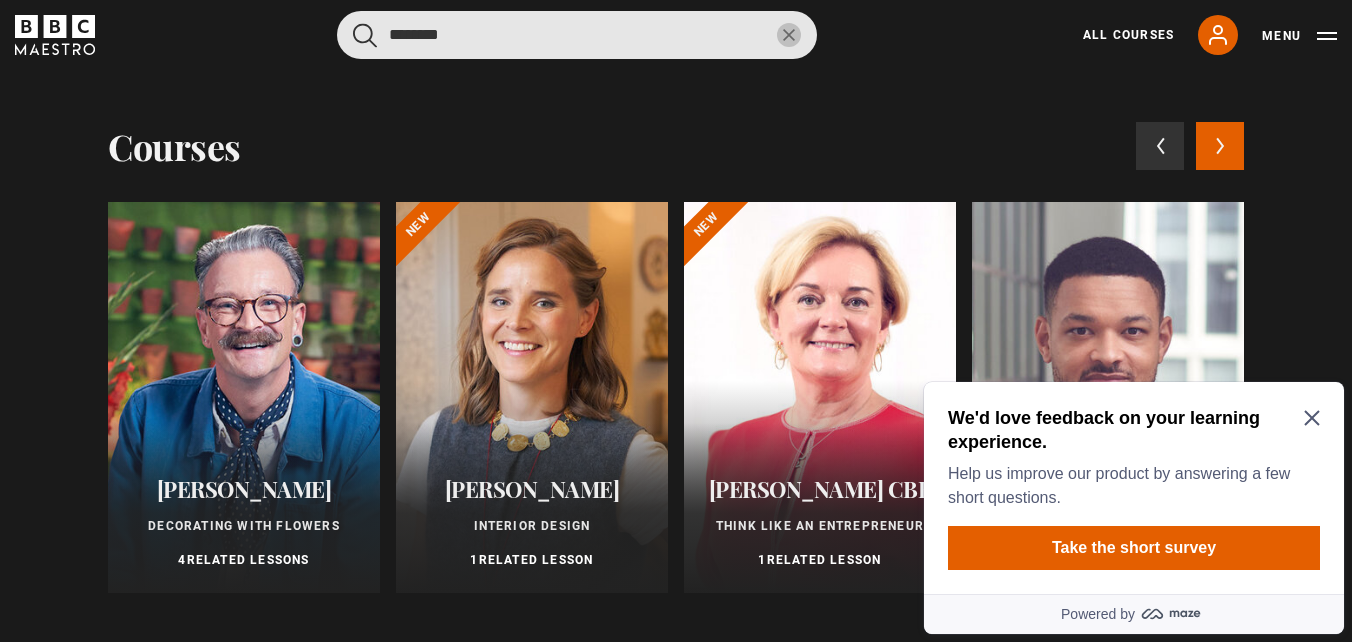 type on "********" 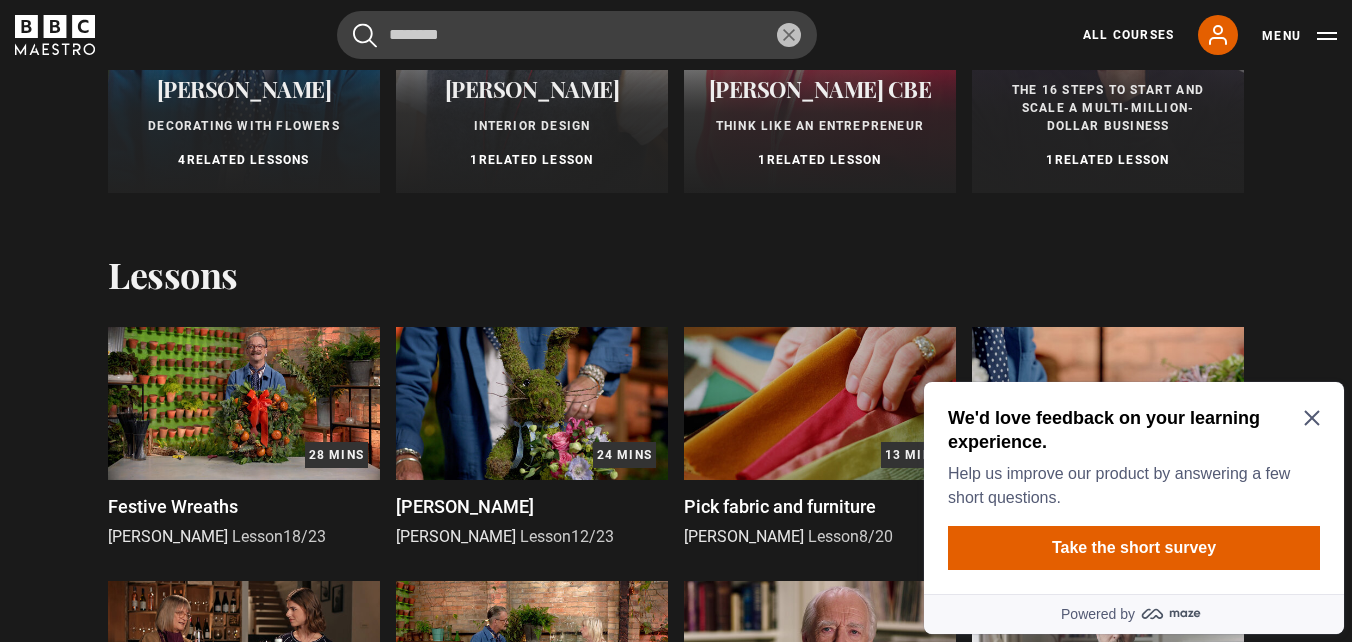 scroll, scrollTop: 0, scrollLeft: 0, axis: both 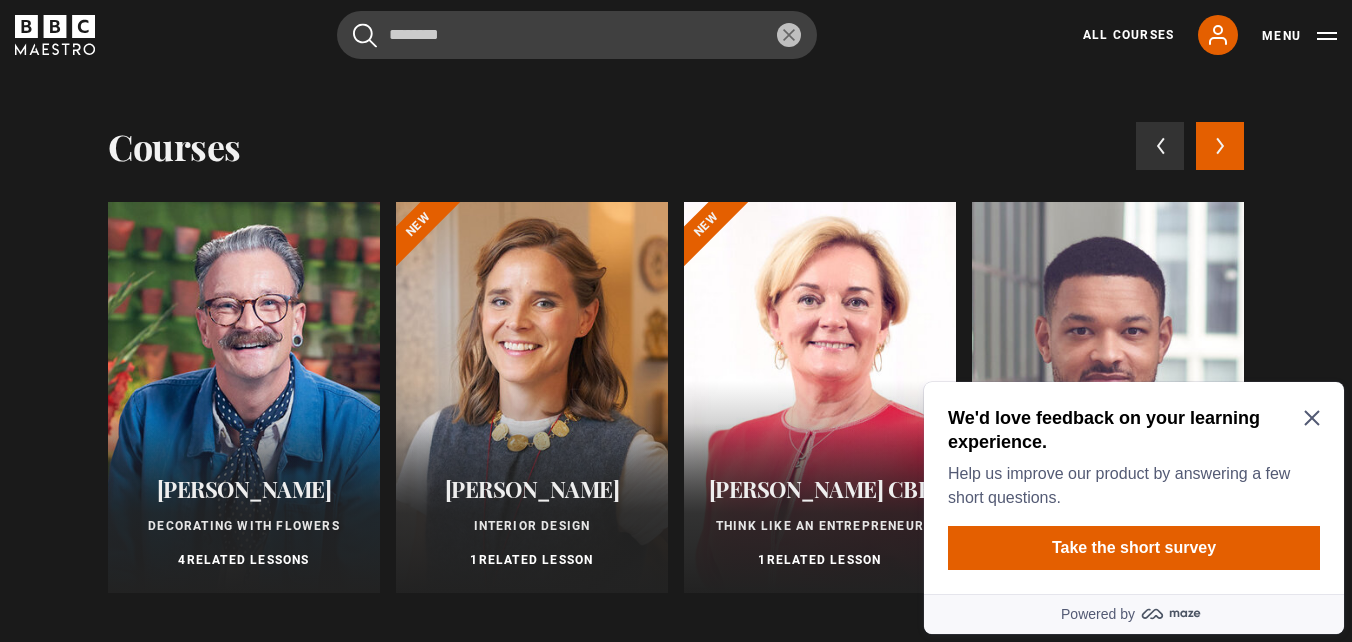 click 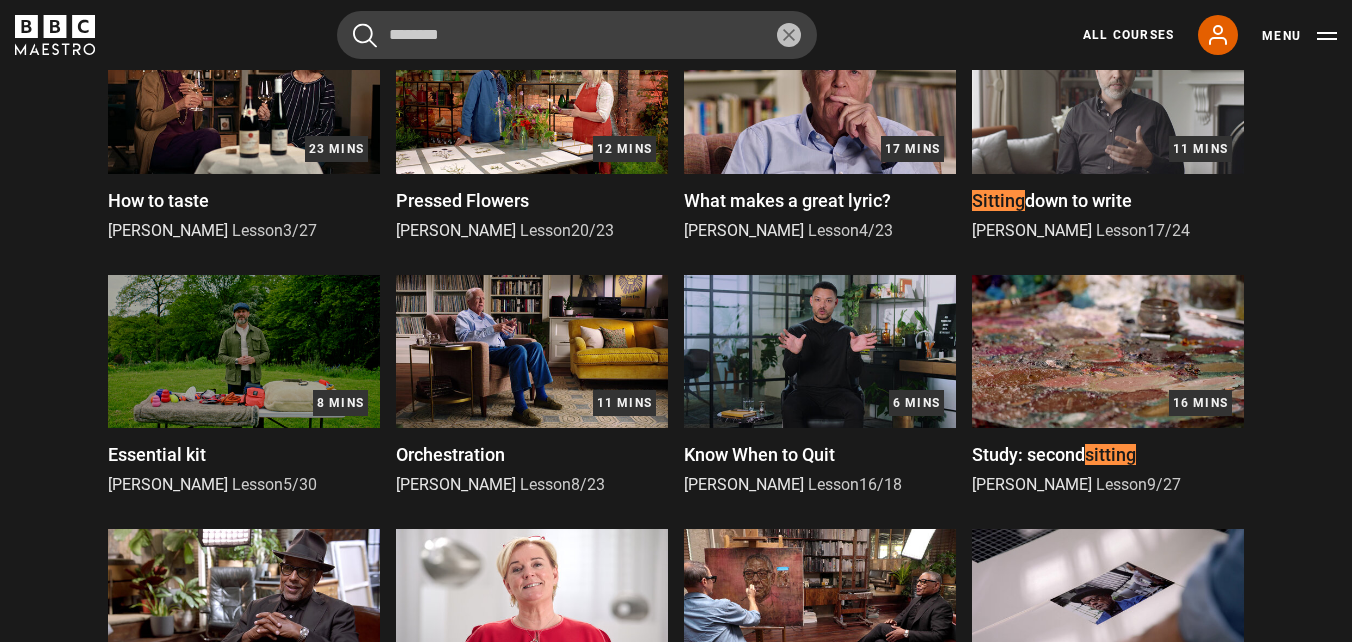 scroll, scrollTop: 1000, scrollLeft: 0, axis: vertical 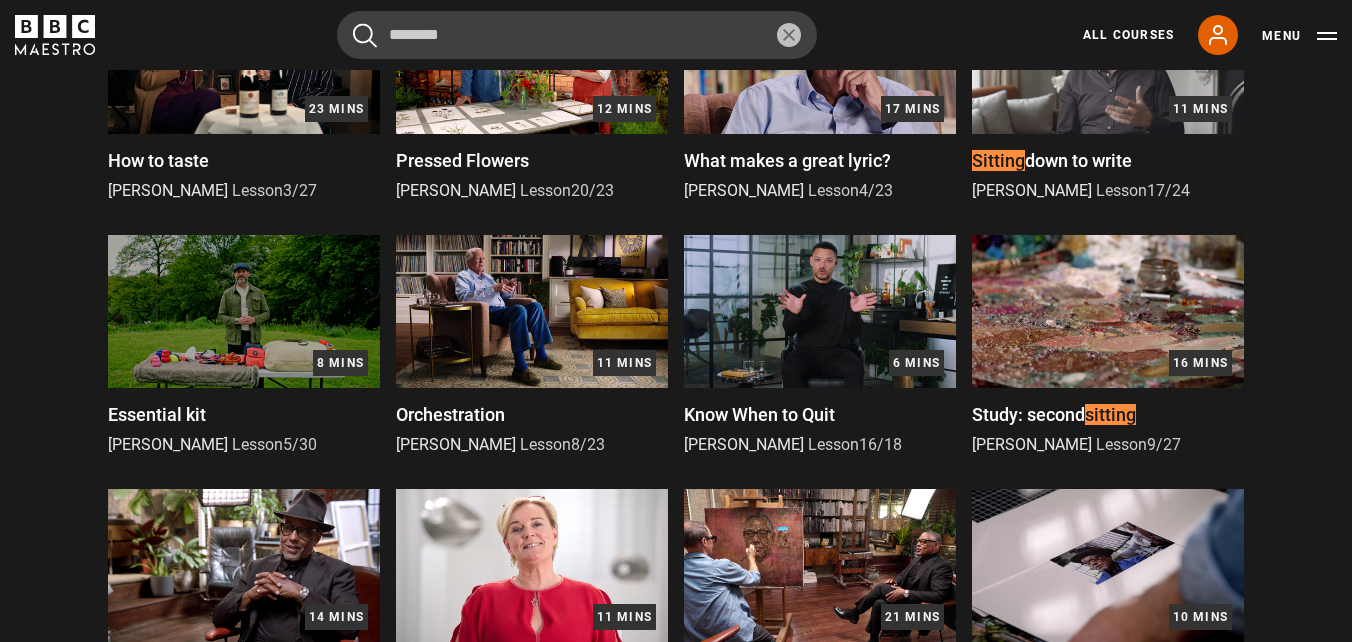 drag, startPoint x: 783, startPoint y: 31, endPoint x: 794, endPoint y: 44, distance: 17.029387 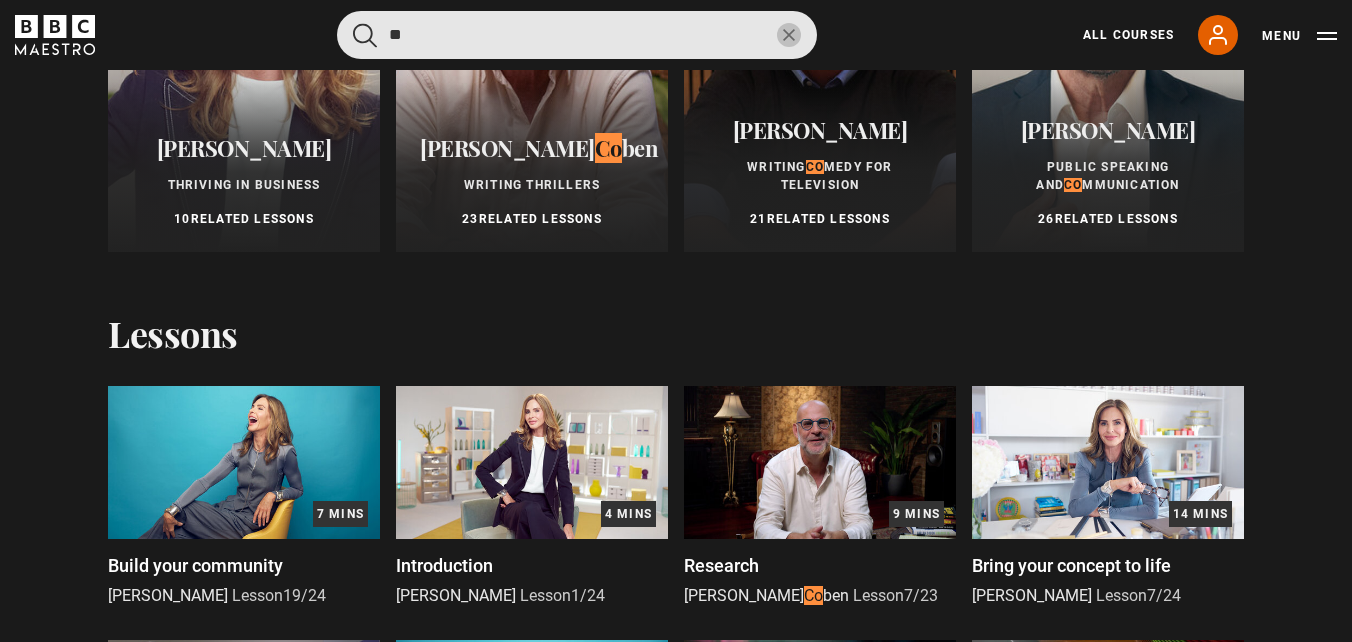 scroll, scrollTop: 0, scrollLeft: 0, axis: both 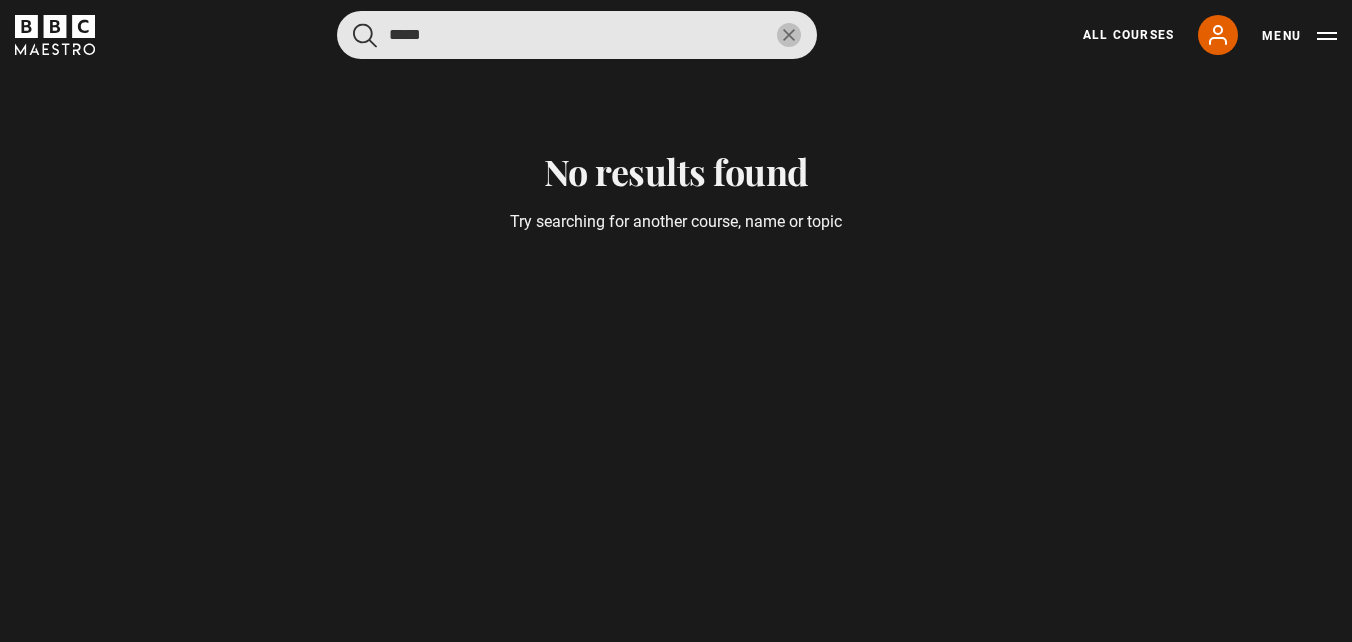 drag, startPoint x: 654, startPoint y: 11, endPoint x: 602, endPoint y: 23, distance: 53.366657 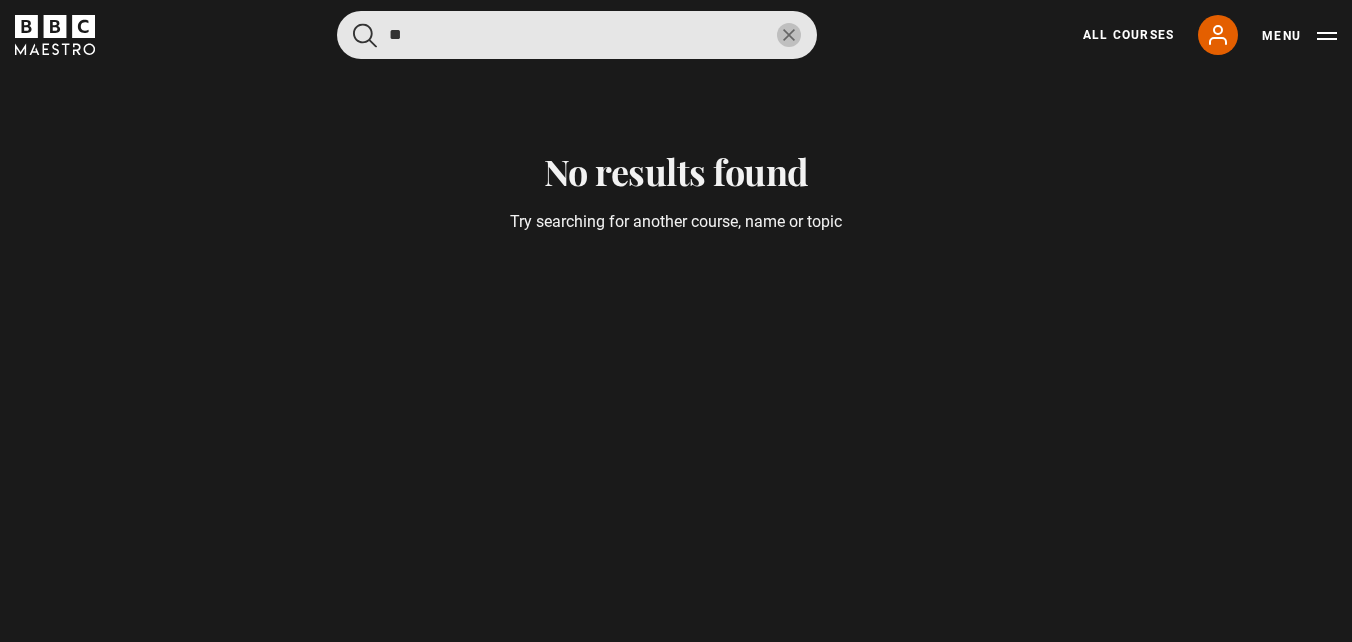 type on "*" 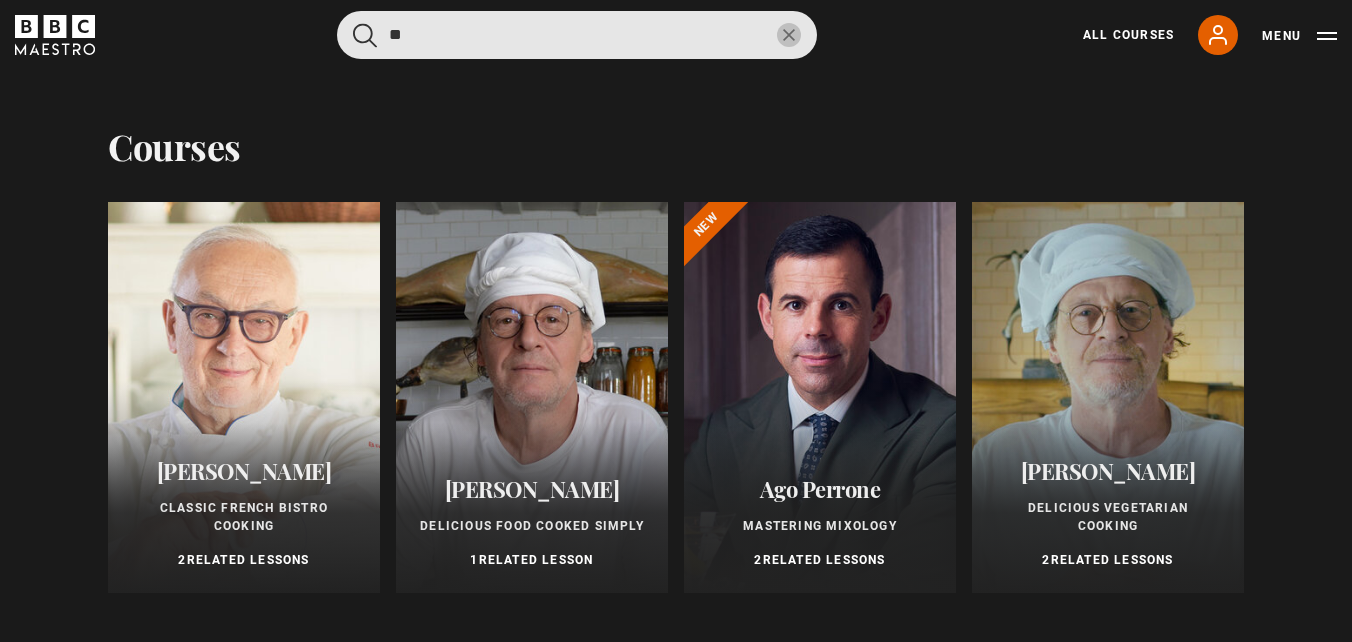 type on "*" 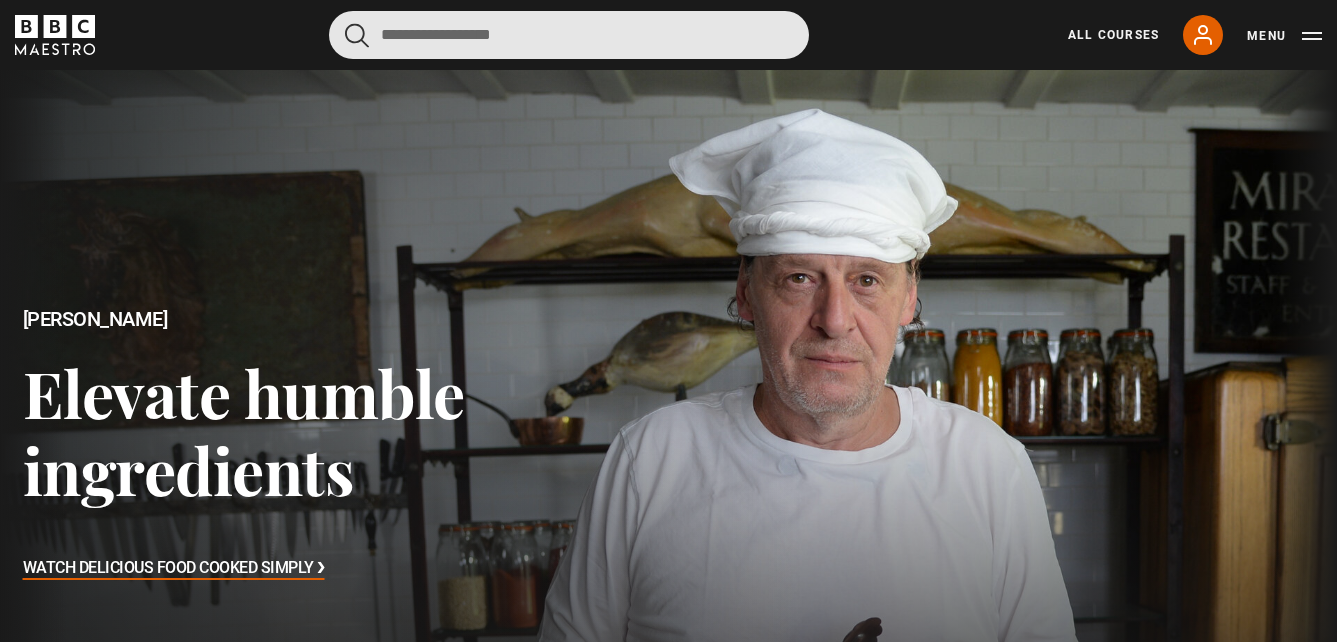 click at bounding box center [569, 35] 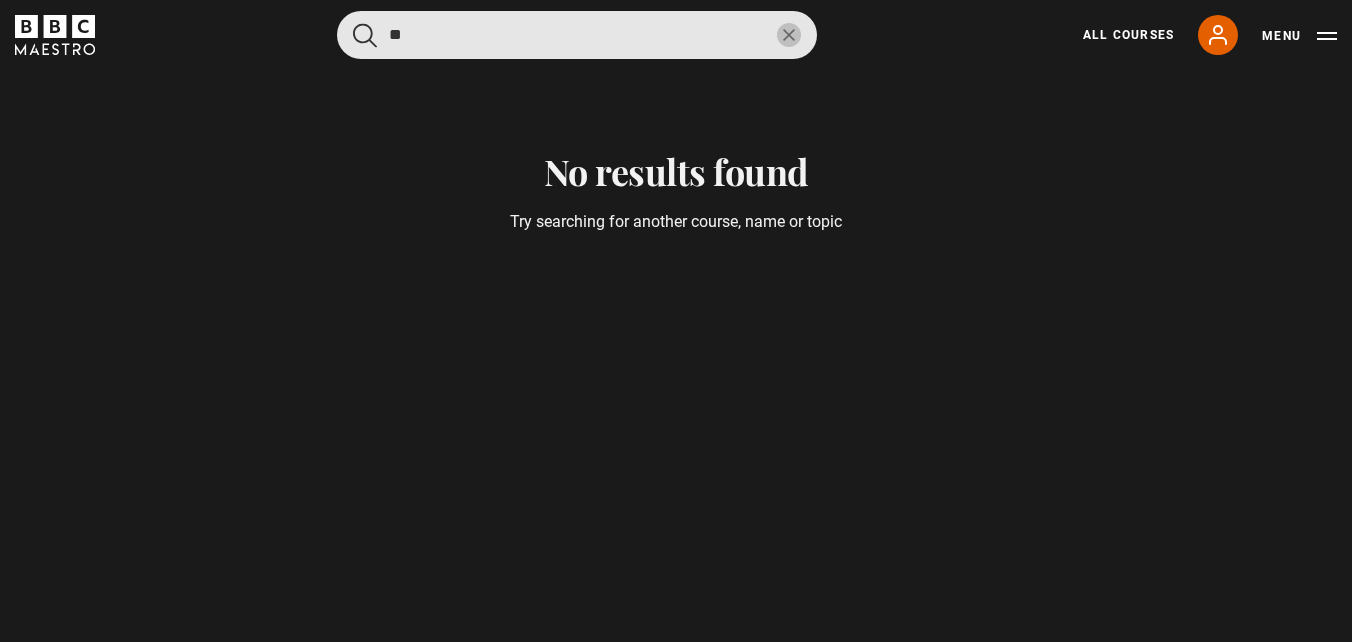 type on "*" 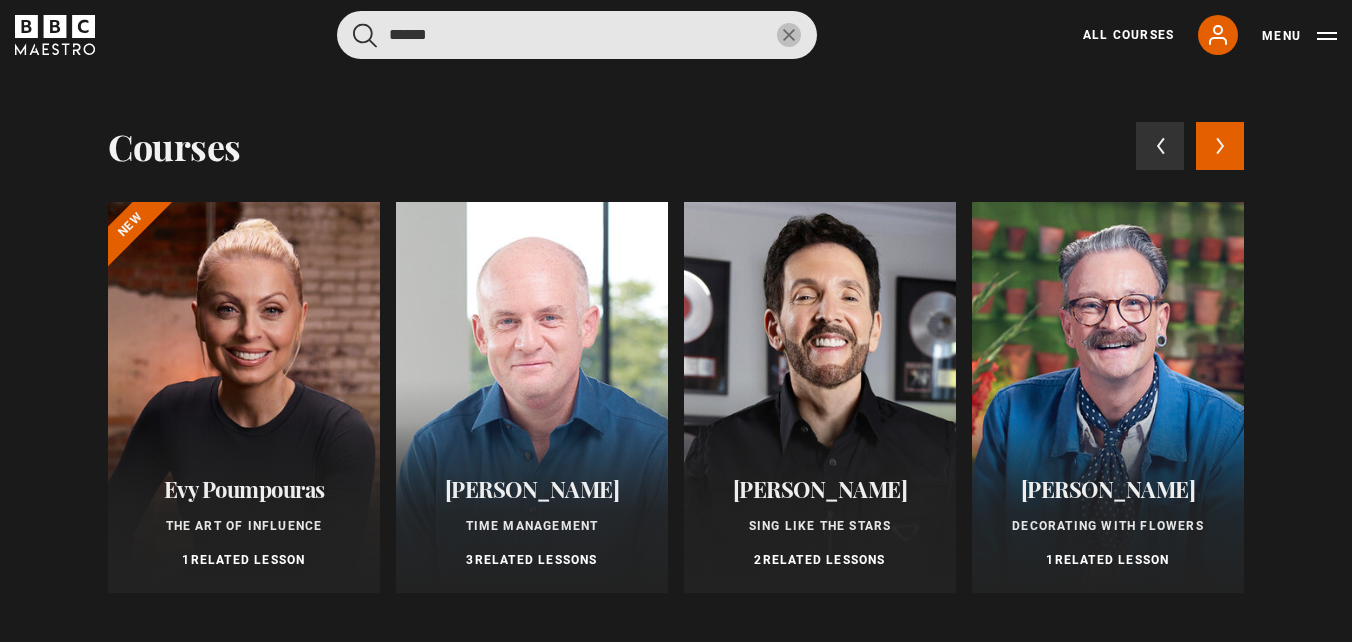 type on "******" 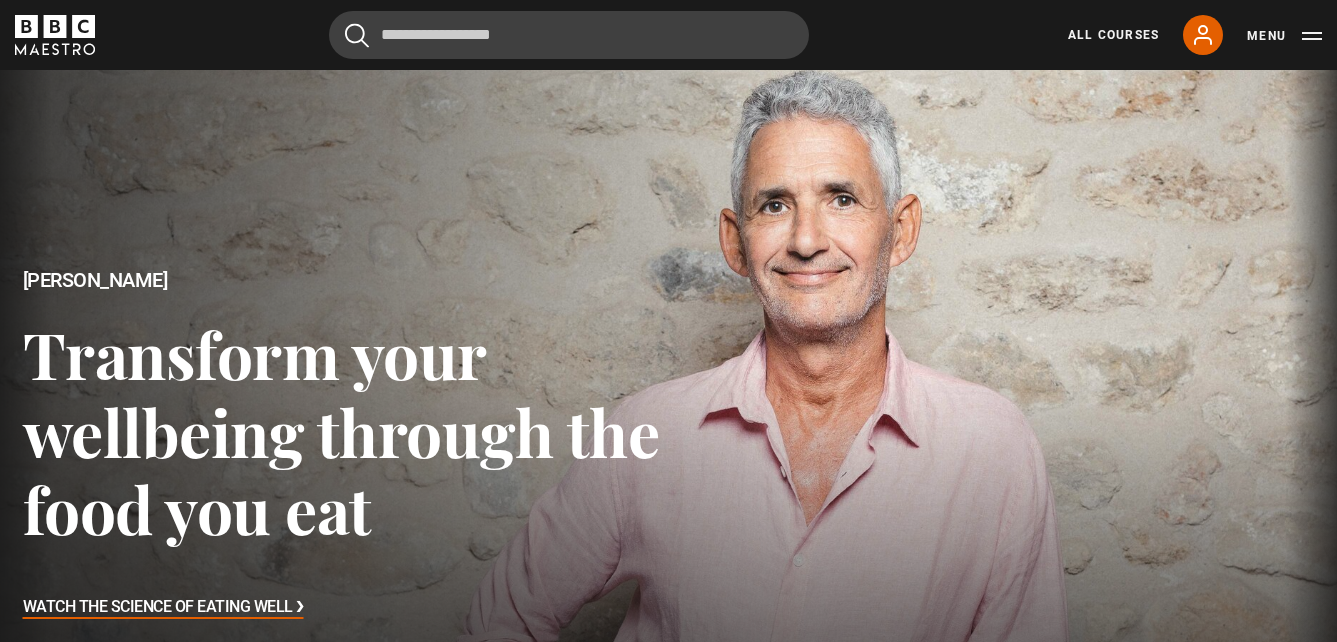 scroll, scrollTop: 200, scrollLeft: 0, axis: vertical 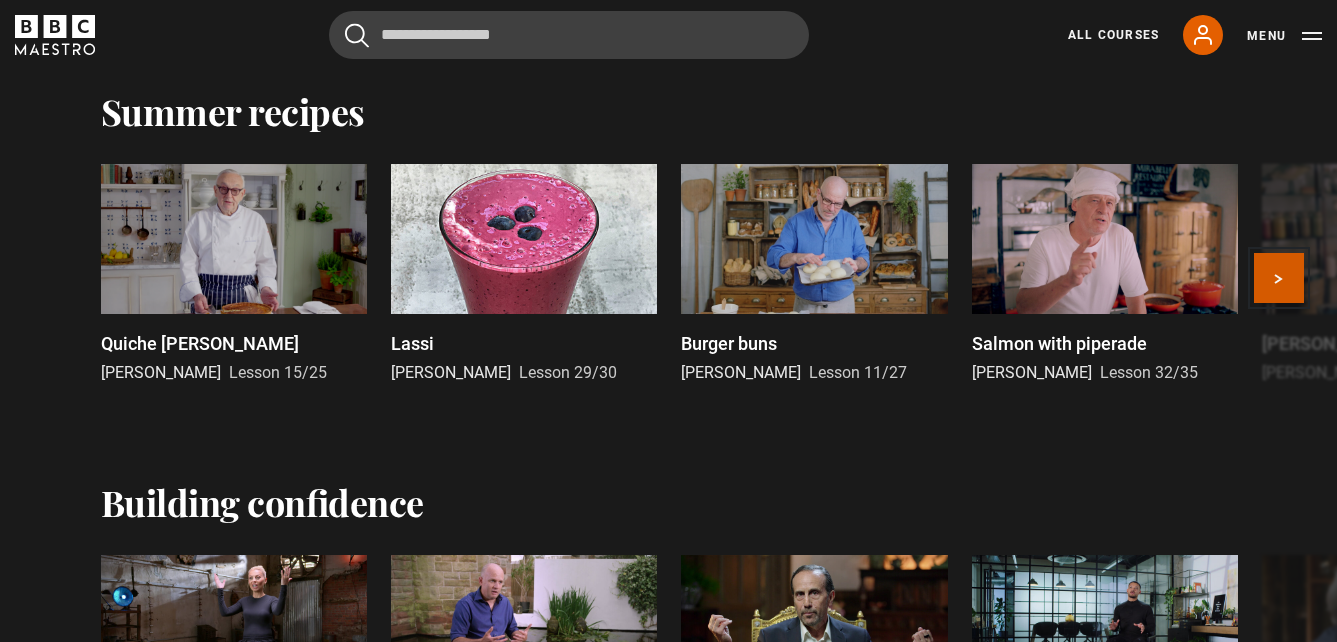 click on "Next" at bounding box center [1279, 278] 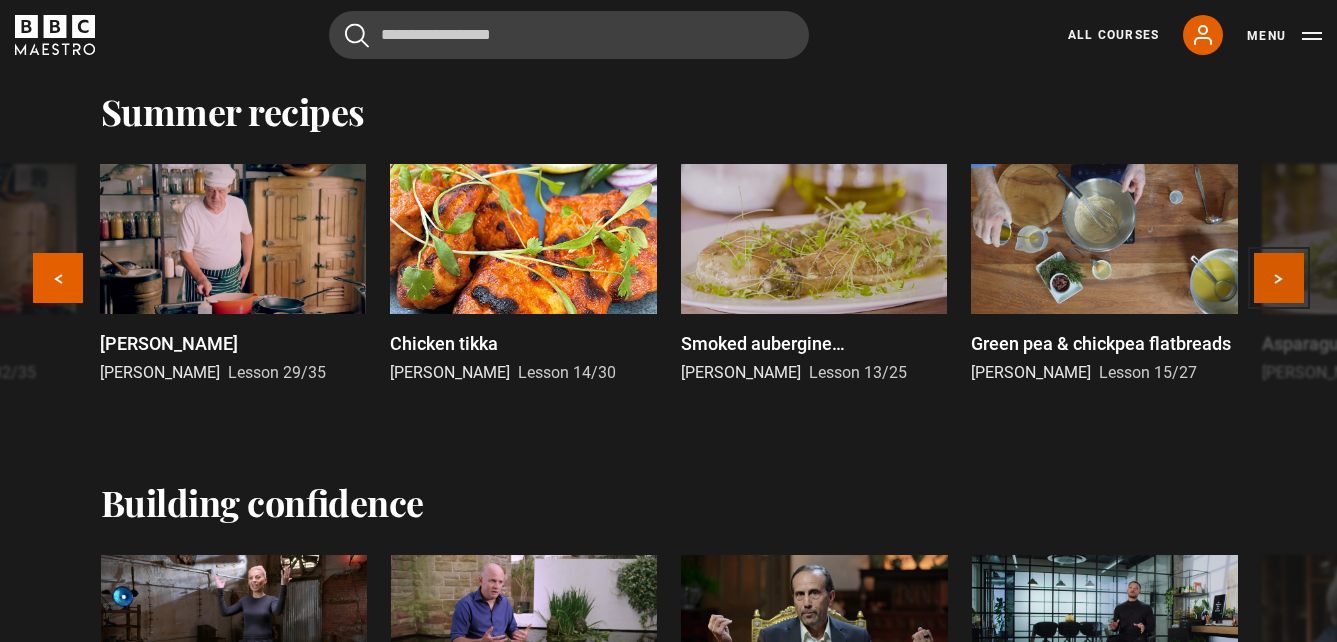 click on "Next" at bounding box center [1279, 278] 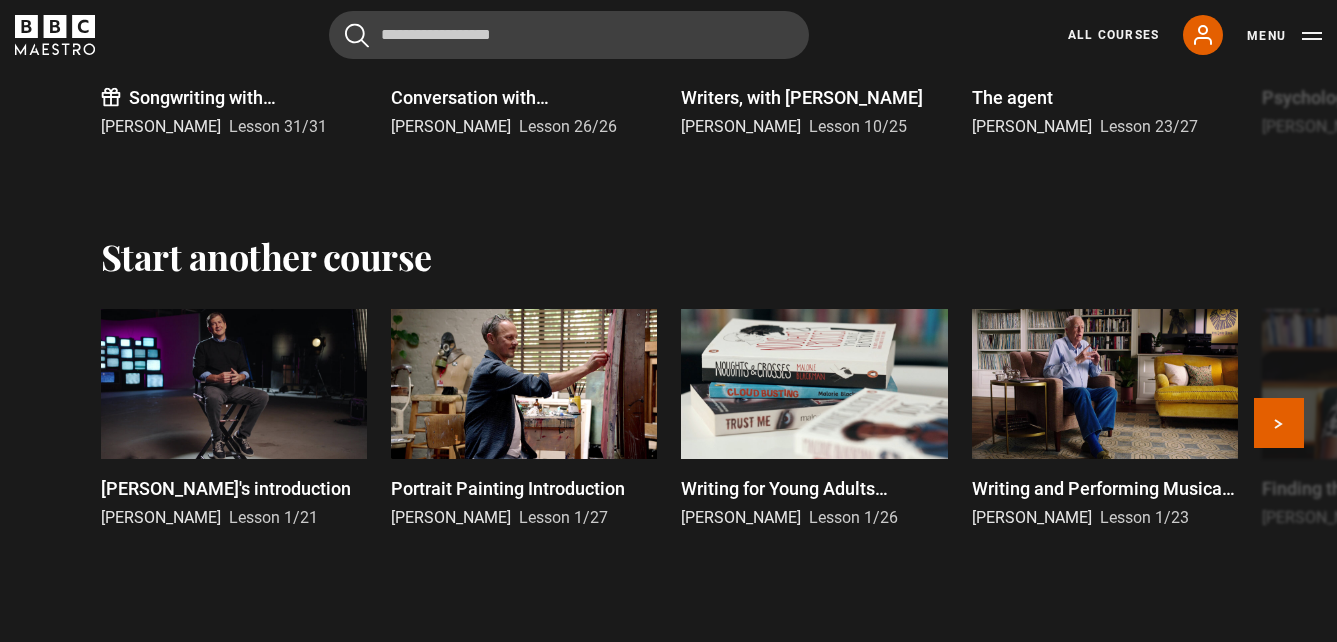 scroll, scrollTop: 4400, scrollLeft: 0, axis: vertical 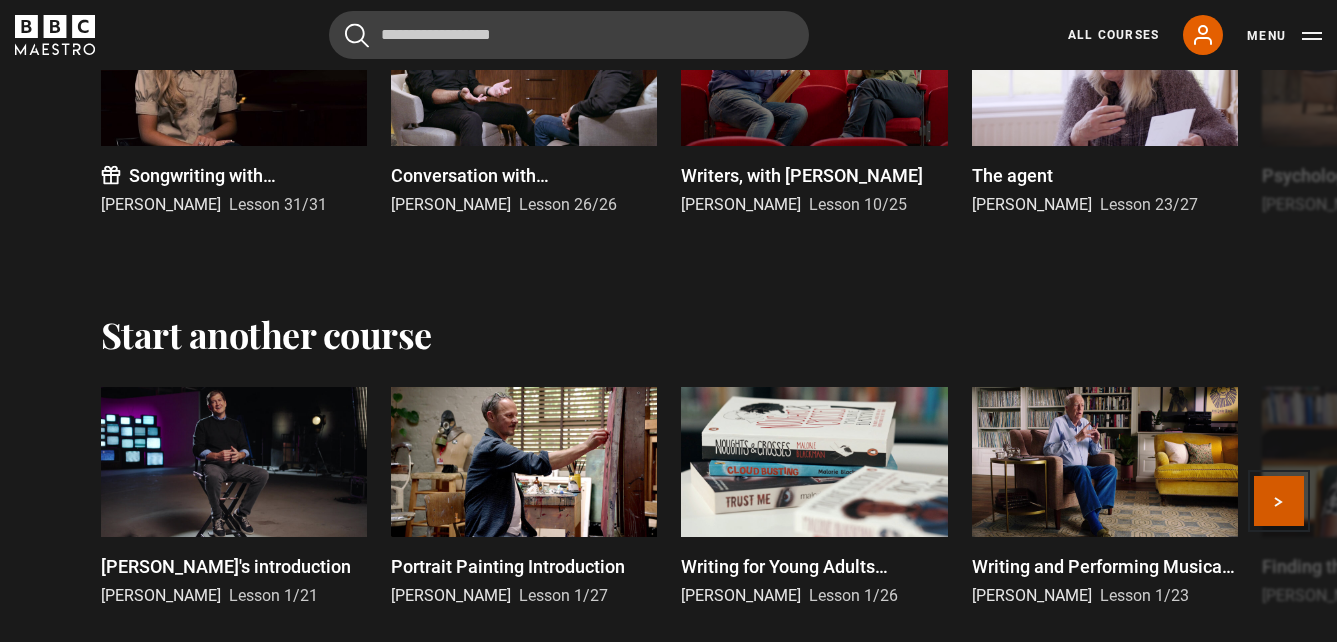 click on "Next" at bounding box center [1279, 501] 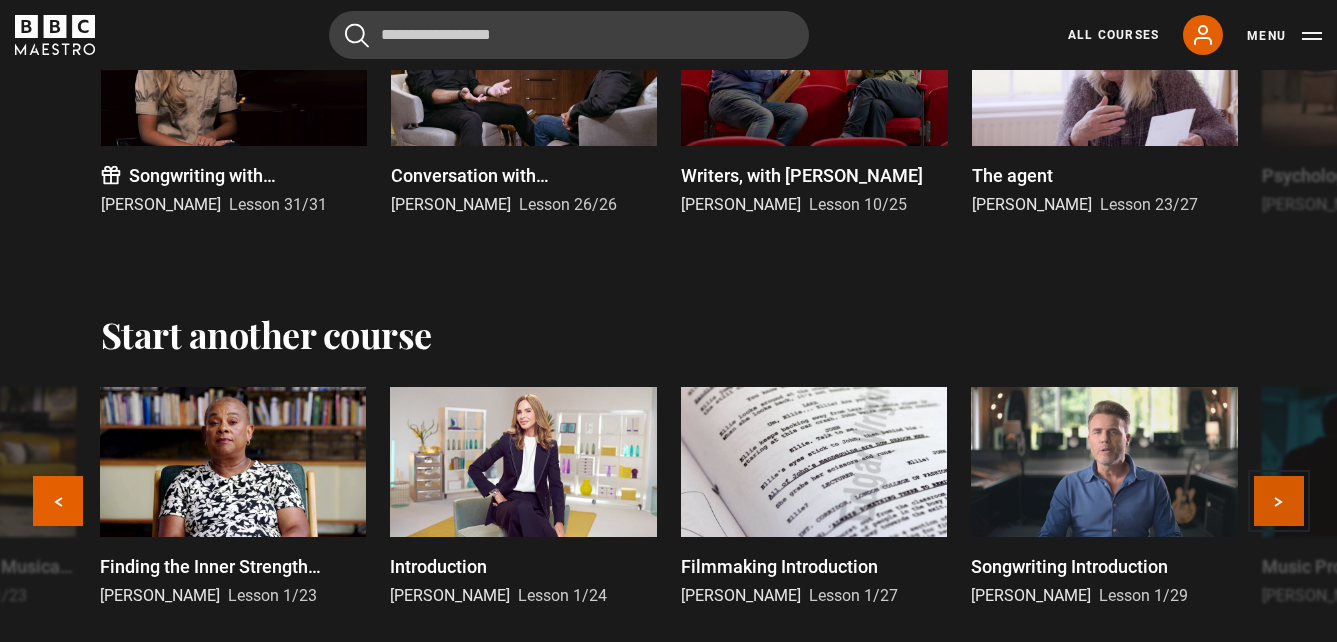 click on "Next" at bounding box center (1279, 501) 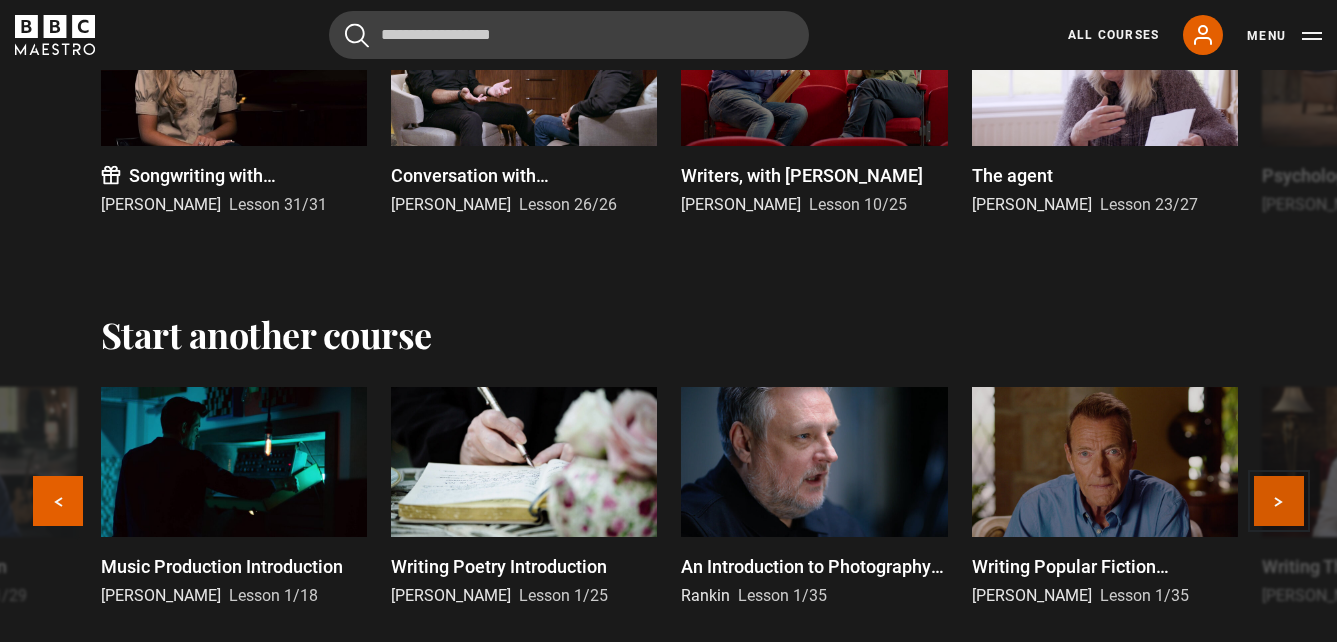 click on "Next" at bounding box center [1279, 501] 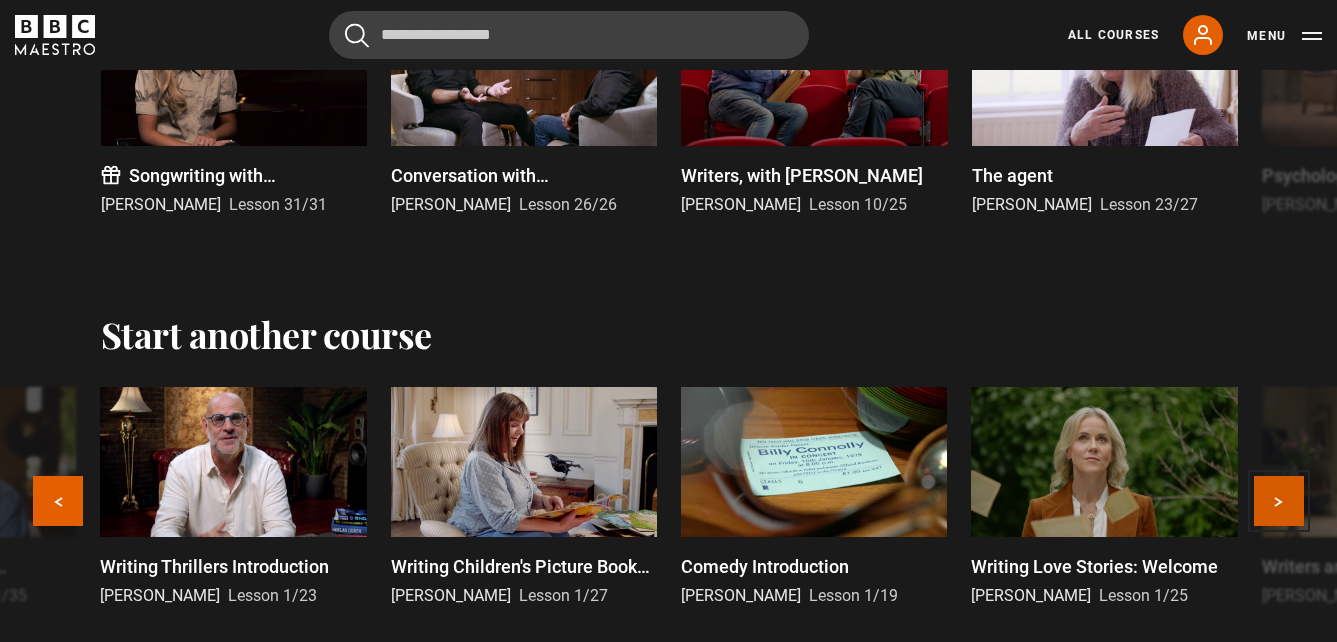 click on "Next" at bounding box center (1279, 501) 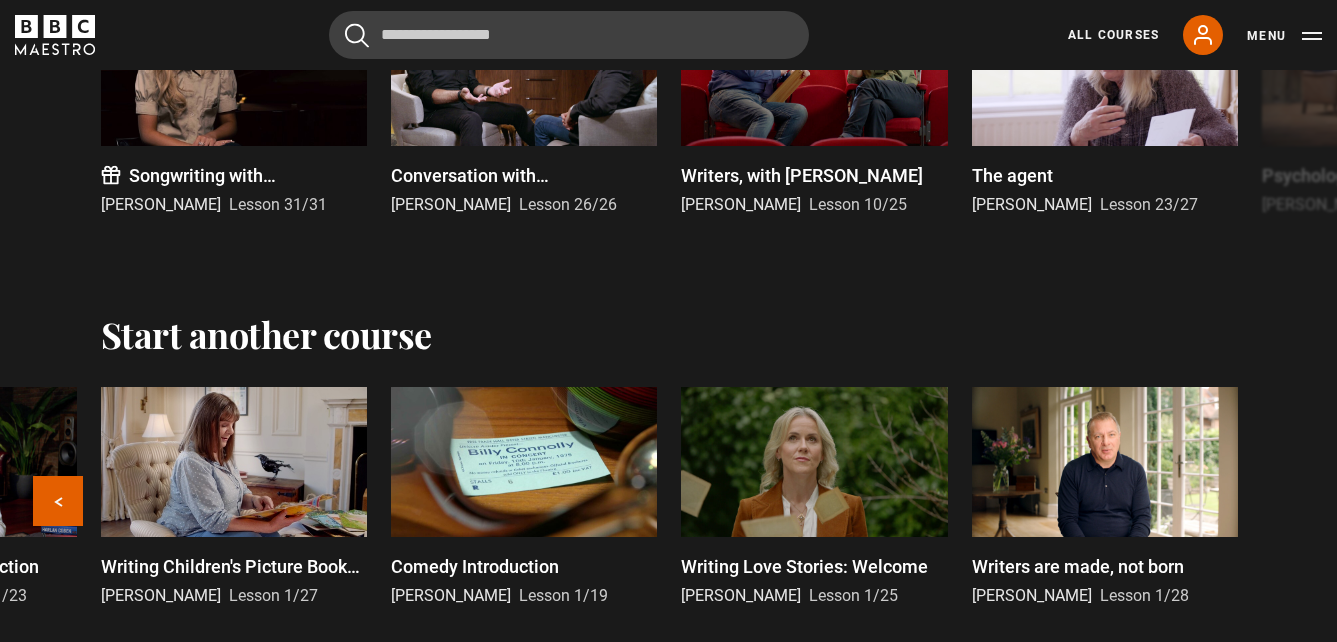 click on "Bill's introduction
Bill Lawrence
Lesson 1/21
Portrait Painting Introduction
Jonathan Yeo
Lesson 1/27
Writing for Young Adults Introduction
Malorie Blackman
Lesson 1/26
Writing and Performing Musical Theatre Introduction
Sir Tim Rice
Lesson 1/23
Finding the Inner Strength Introduction
Doreen Lawrence
Lesson 1/23
Introduction
Trinny Woodall
Lesson 1/24
Filmmaking Introduction
Edgar Wright
Lesson 1/27
Songwriting Introduction
Gary Barlow
Lesson 1/29
Music Production Introduction
Mark Ronson
Lesson 1/18
Writing Poetry Introduction
Carol Ann Duffy
Lesson 1/25
An Introduction to Photography: Welcome
Rankin
Lesson 1/35
Writing Popular Fiction Introduction
Lee Child
Lesson 1/35" at bounding box center [669, 509] 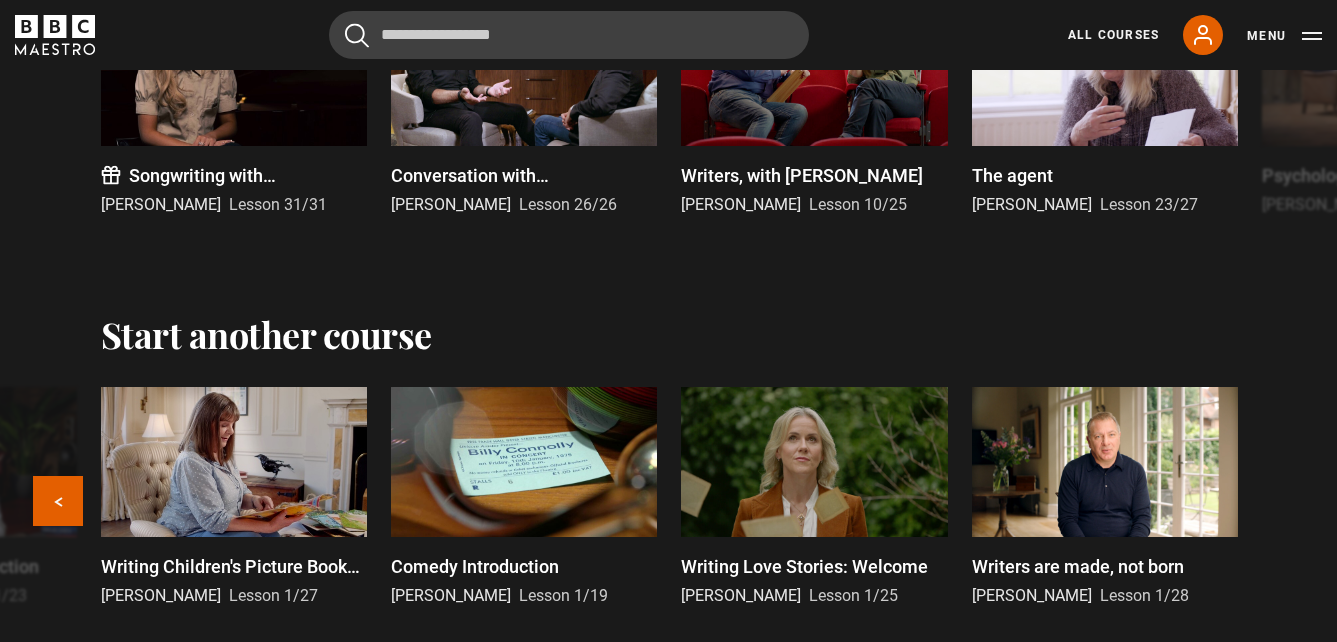 click on "Bill's introduction
Bill Lawrence
Lesson 1/21
Portrait Painting Introduction
Jonathan Yeo
Lesson 1/27
Writing for Young Adults Introduction
Malorie Blackman
Lesson 1/26
Writing and Performing Musical Theatre Introduction
Sir Tim Rice
Lesson 1/23
Finding the Inner Strength Introduction
Doreen Lawrence
Lesson 1/23
Introduction
Trinny Woodall
Lesson 1/24
Filmmaking Introduction
Edgar Wright
Lesson 1/27
Songwriting Introduction
Gary Barlow
Lesson 1/29
Music Production Introduction
Mark Ronson
Lesson 1/18
Writing Poetry Introduction
Carol Ann Duffy
Lesson 1/25
An Introduction to Photography: Welcome
Rankin
Lesson 1/35
Writing Popular Fiction Introduction
Lee Child
Lesson 1/35" at bounding box center (669, 509) 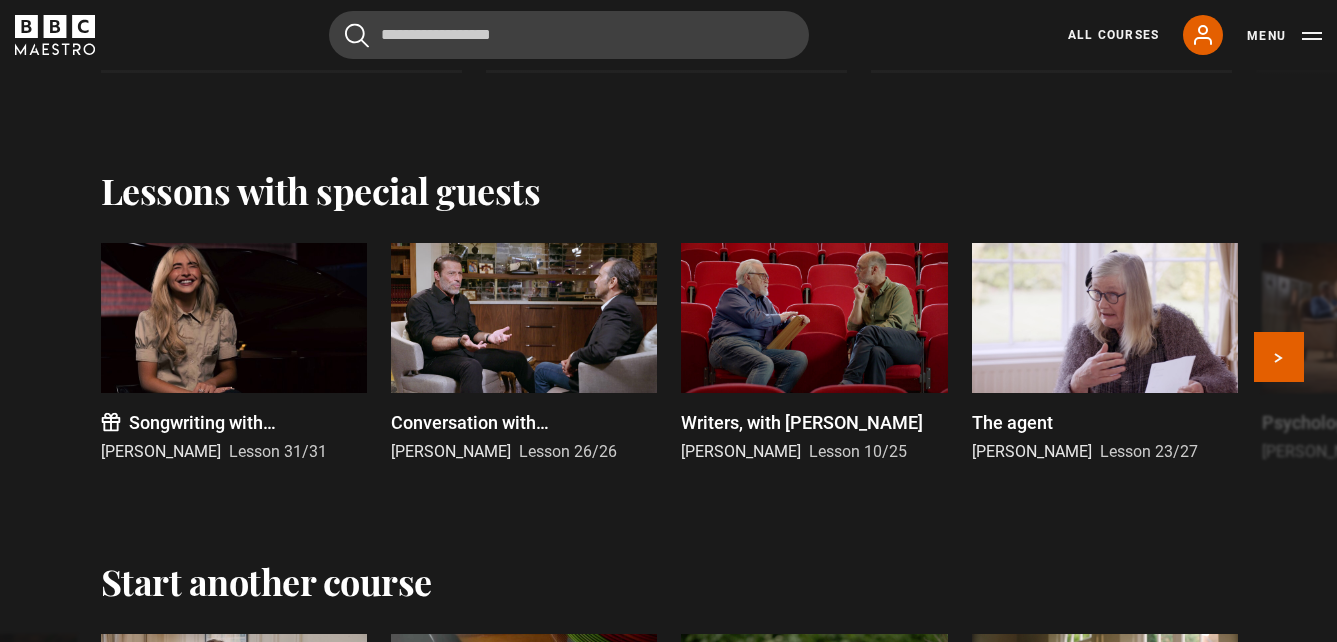 scroll, scrollTop: 4200, scrollLeft: 0, axis: vertical 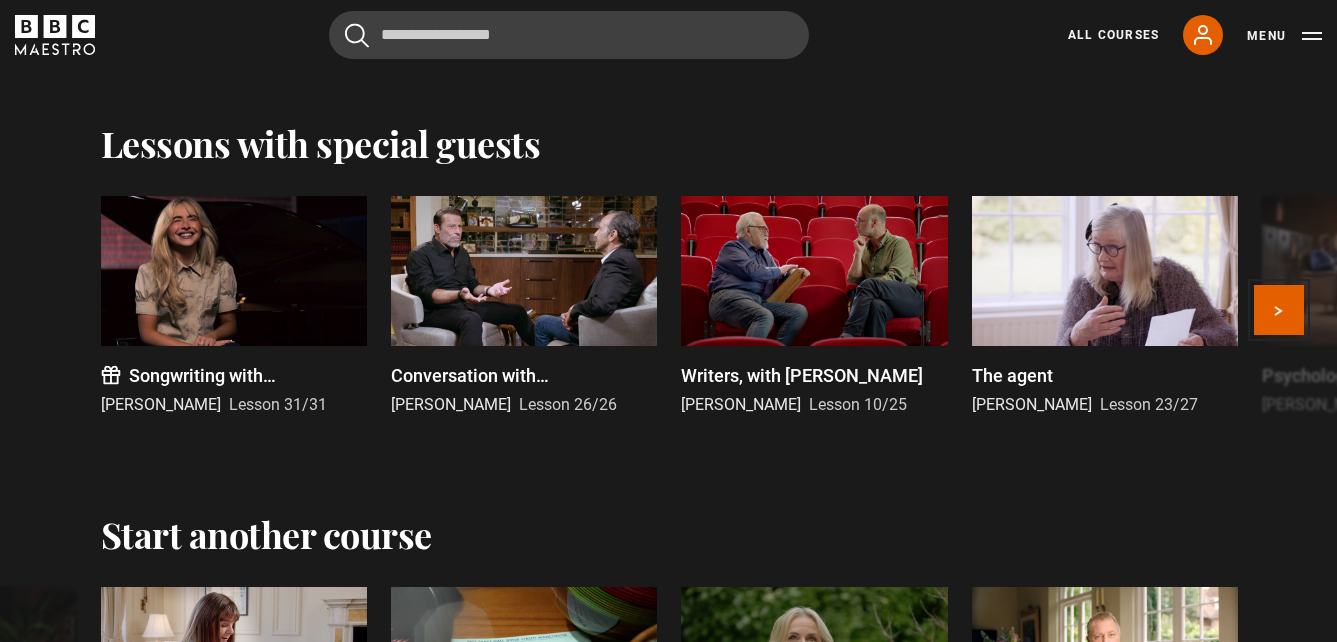 click on "Next" at bounding box center (1279, 310) 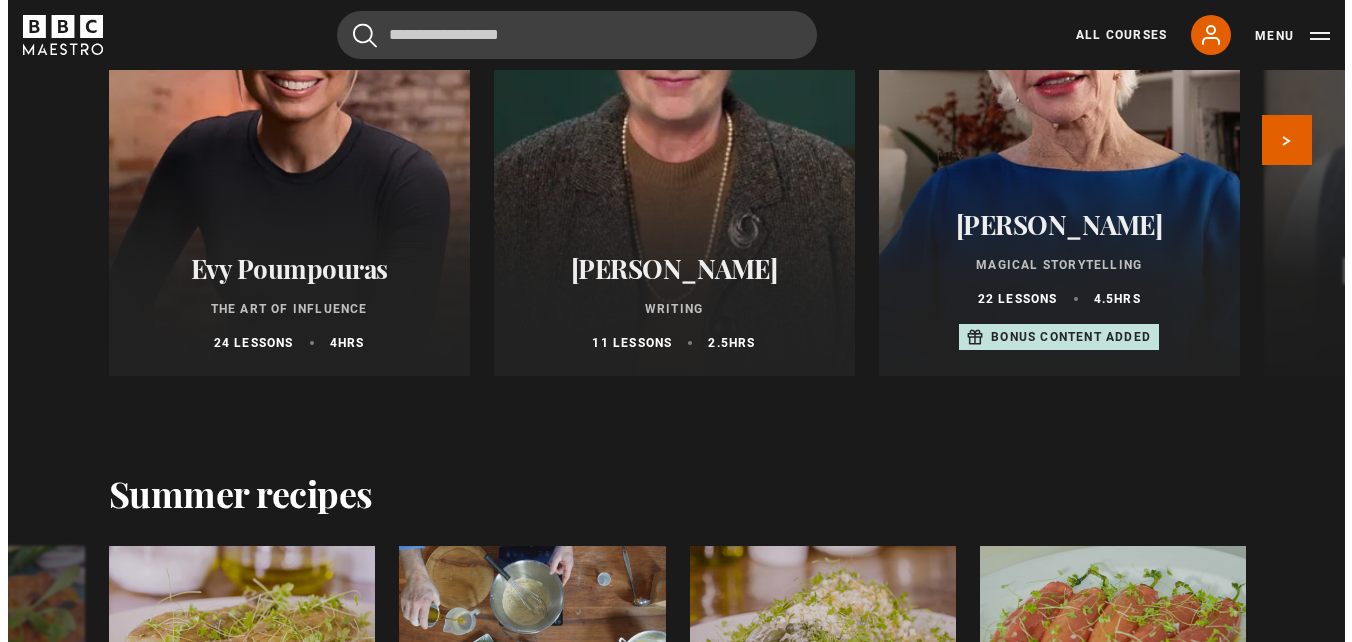 scroll, scrollTop: 2400, scrollLeft: 0, axis: vertical 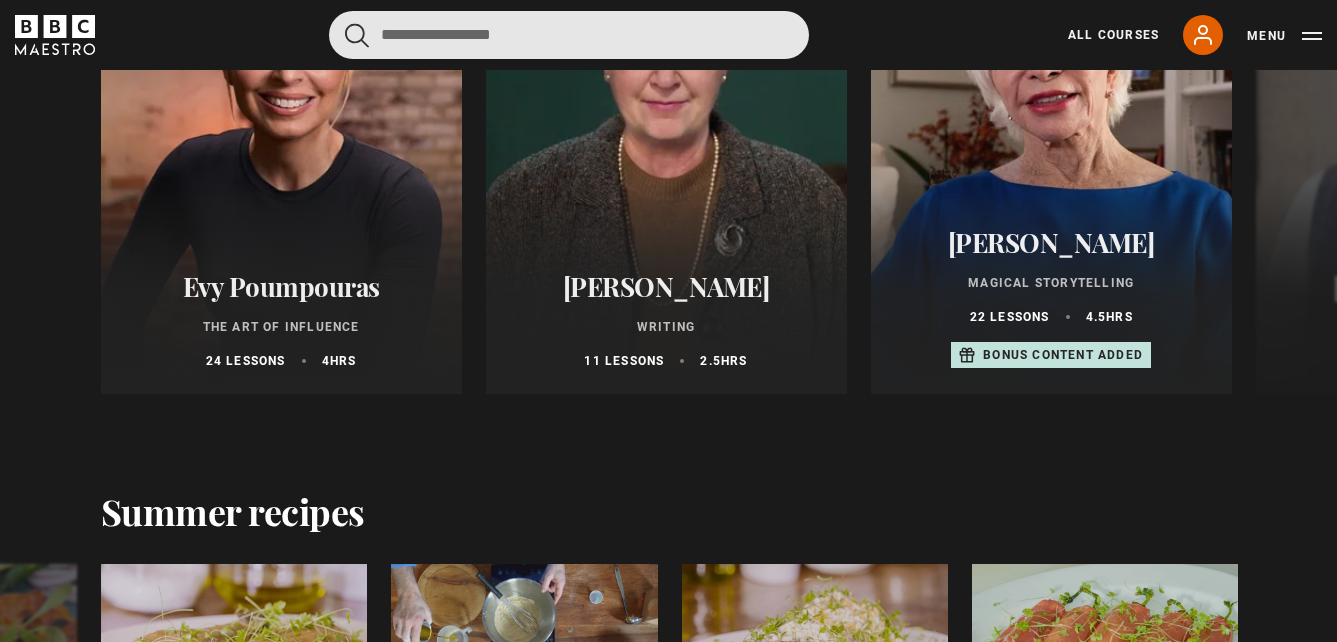 click at bounding box center [569, 35] 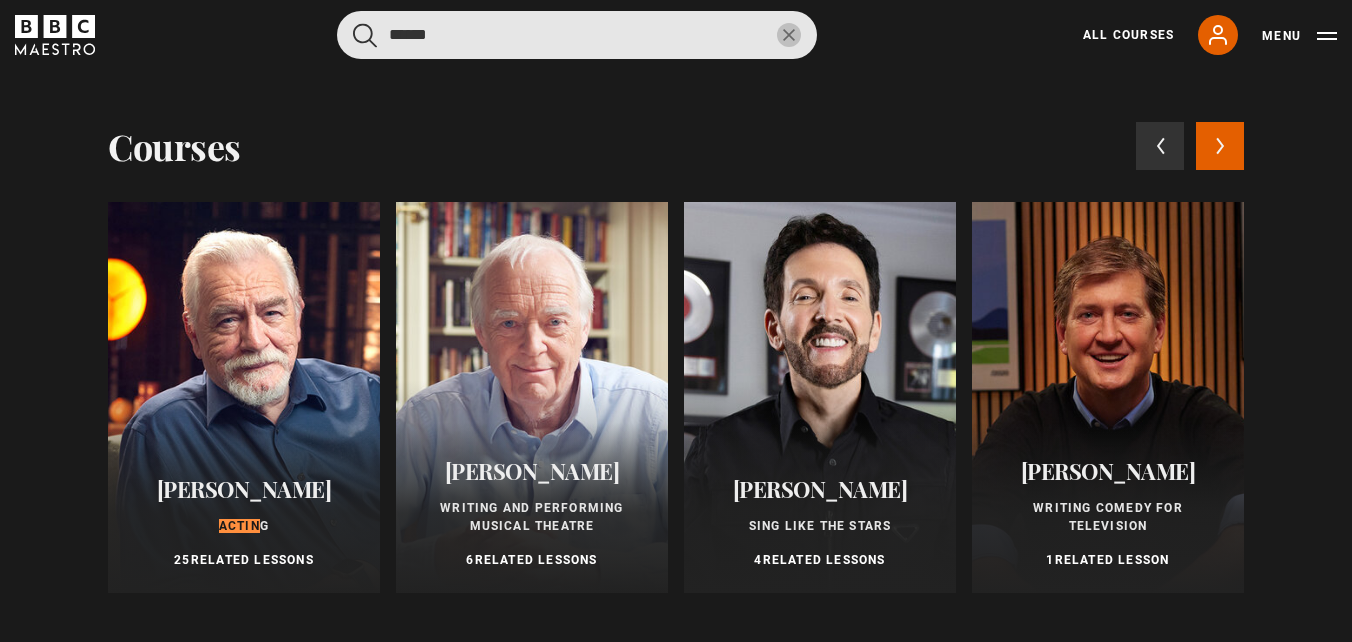 type on "******" 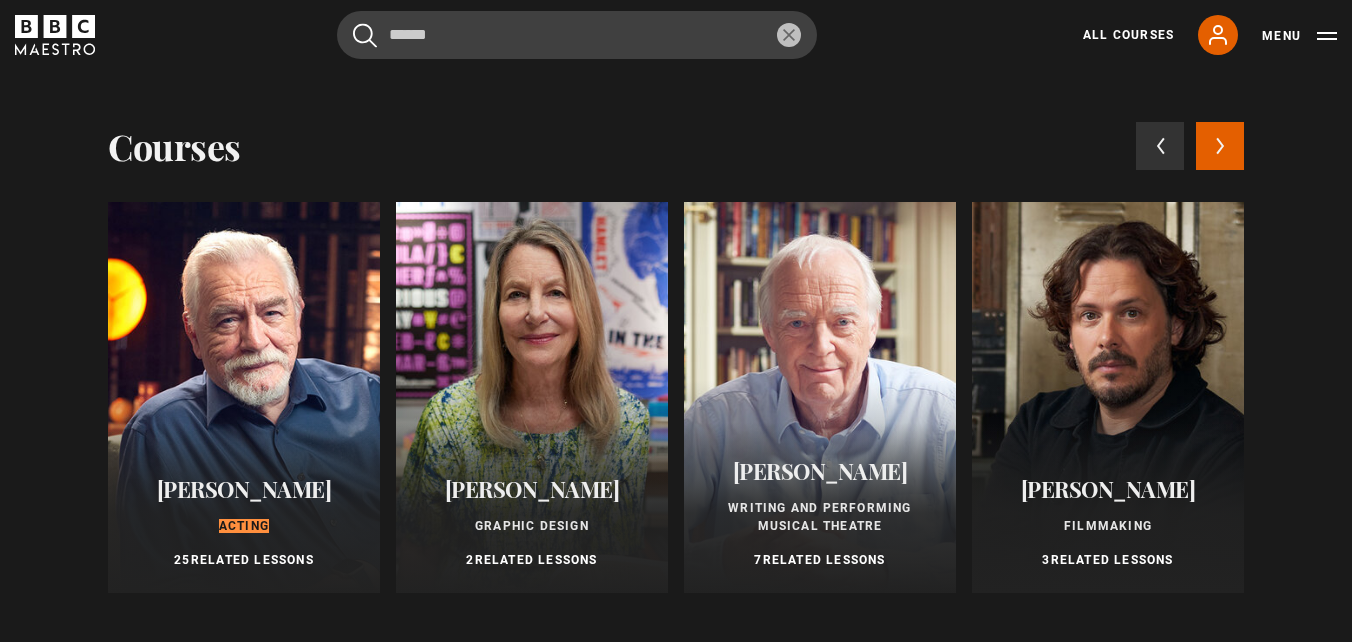 click at bounding box center [244, 397] 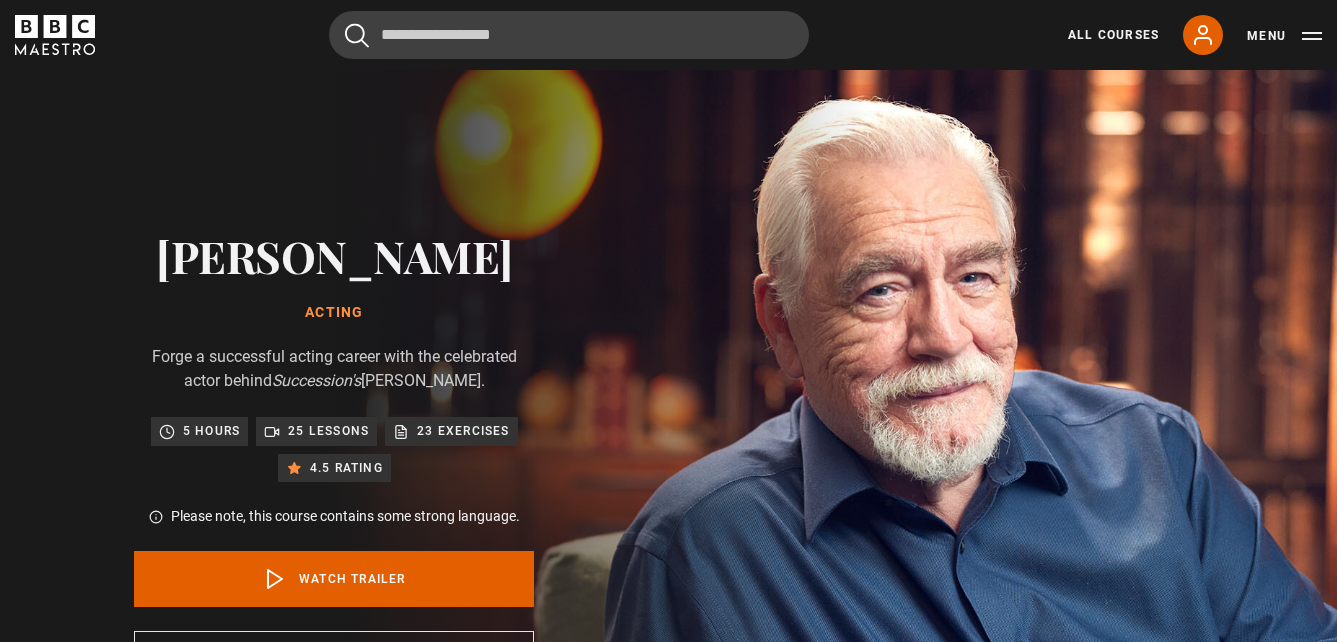 scroll, scrollTop: 0, scrollLeft: 0, axis: both 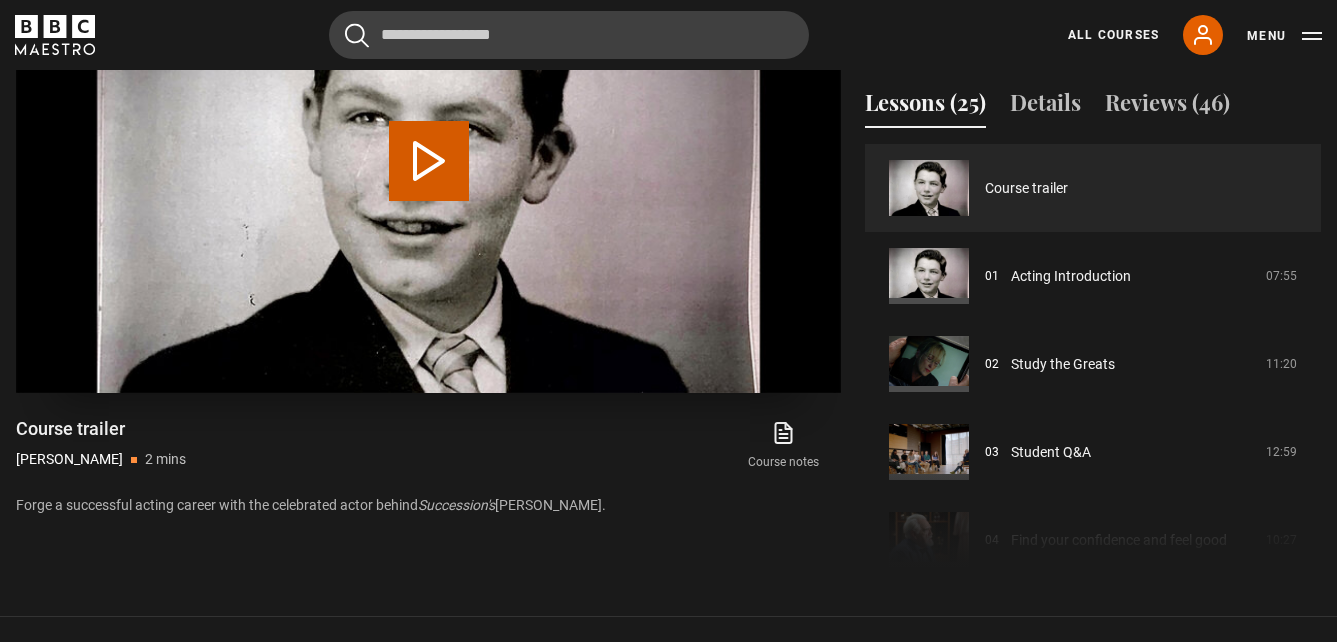 click on "Play Video" at bounding box center (429, 161) 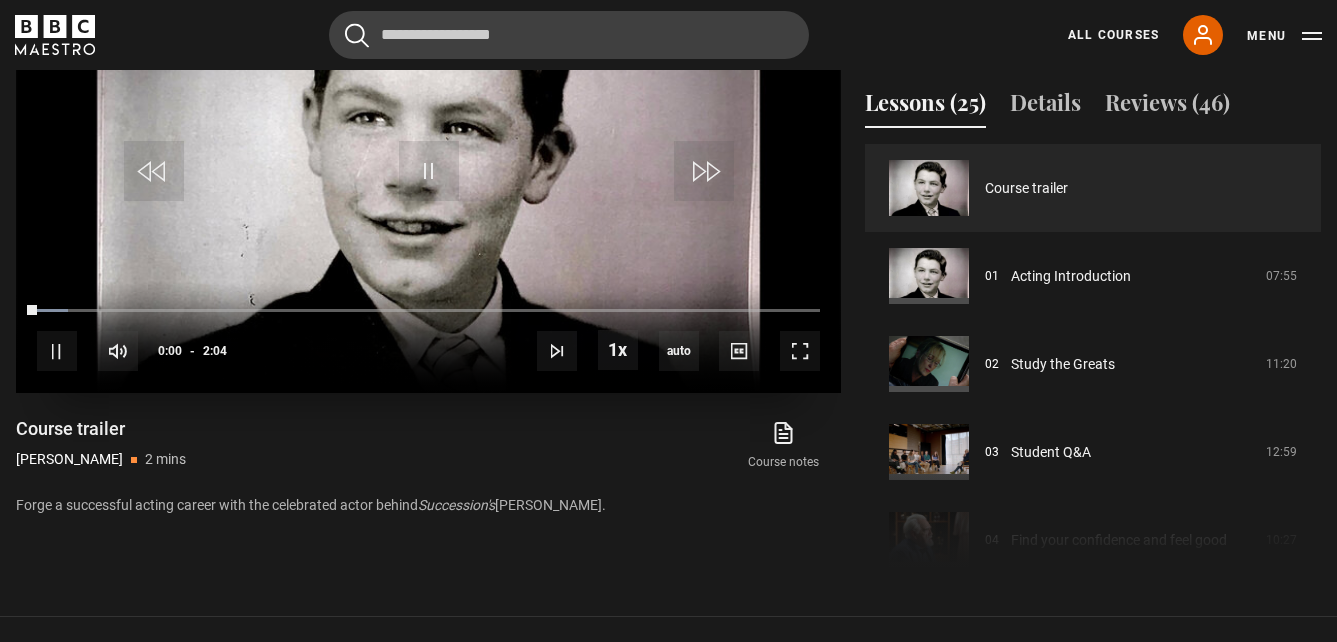 scroll, scrollTop: 929, scrollLeft: 0, axis: vertical 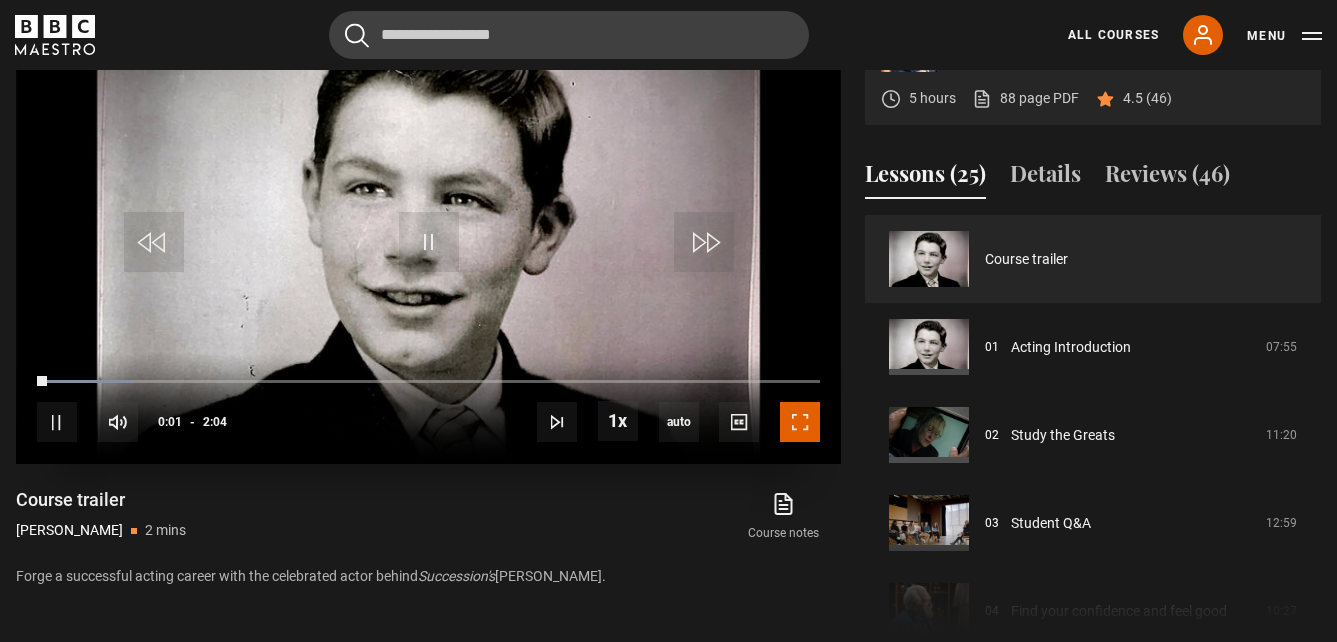 click at bounding box center (800, 422) 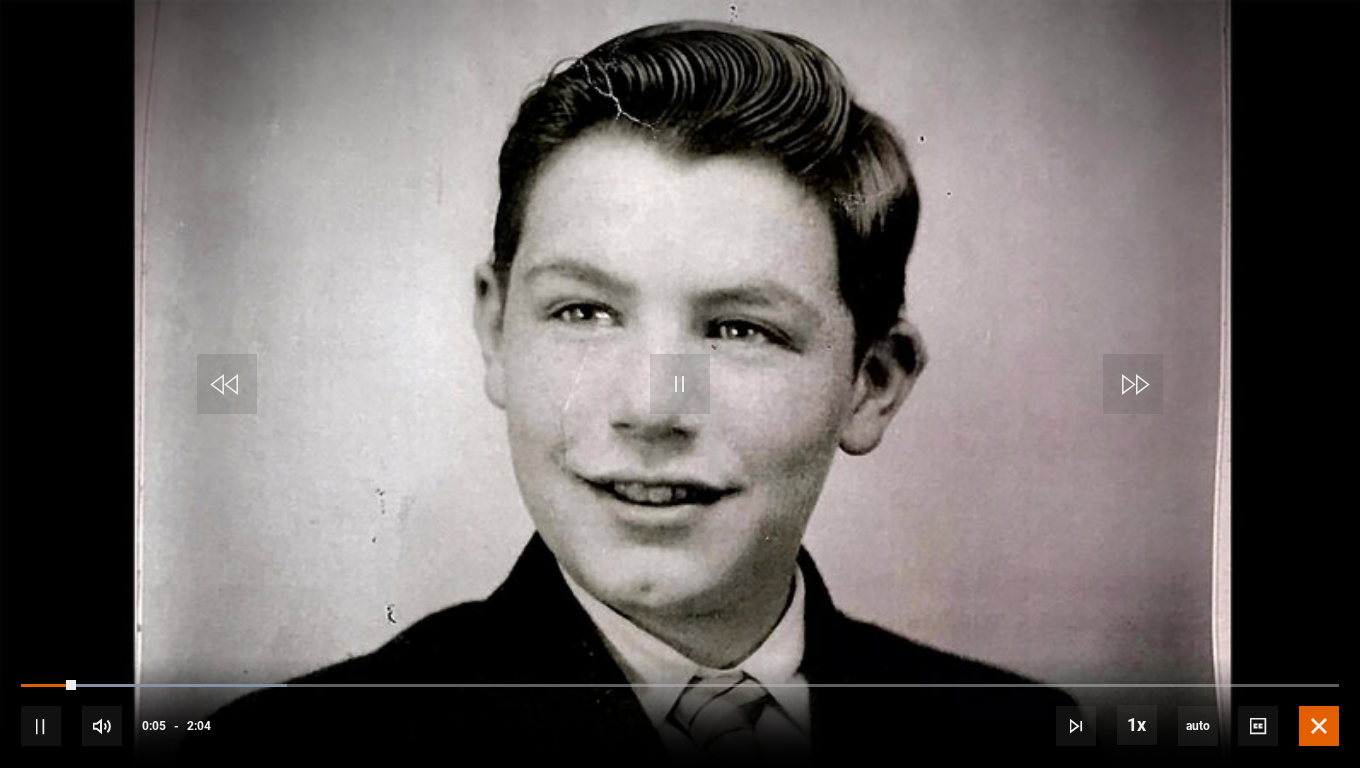 click at bounding box center [1319, 726] 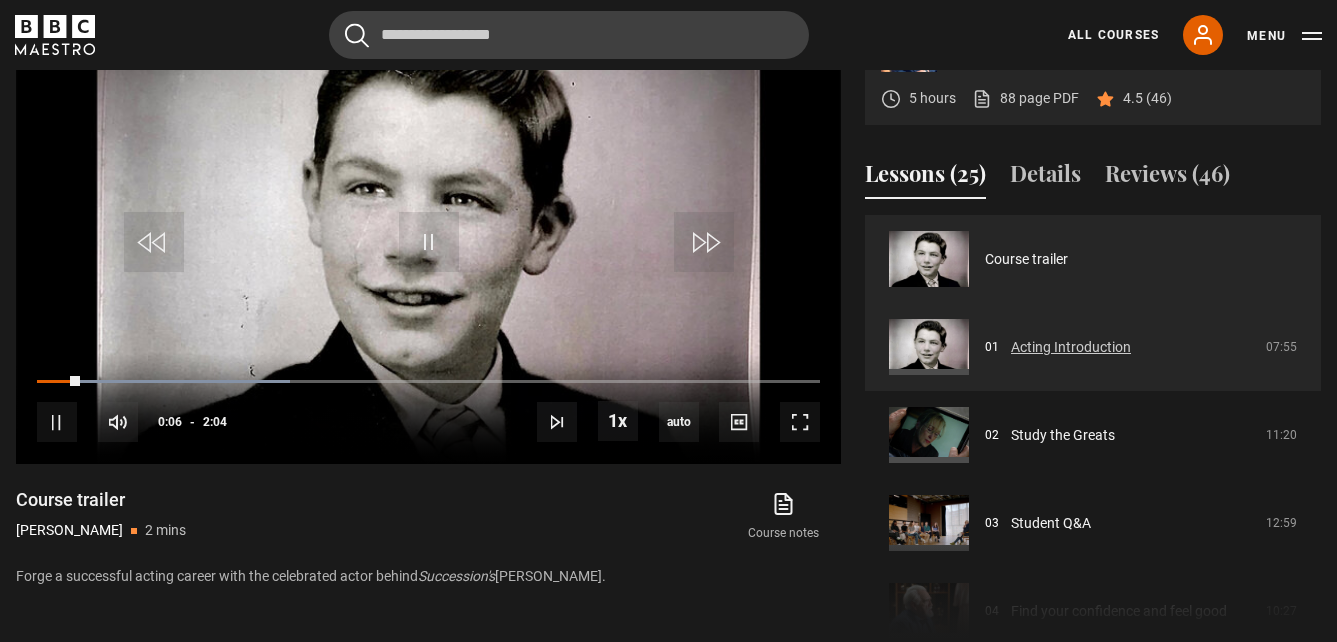 click on "Acting Introduction" at bounding box center (1071, 347) 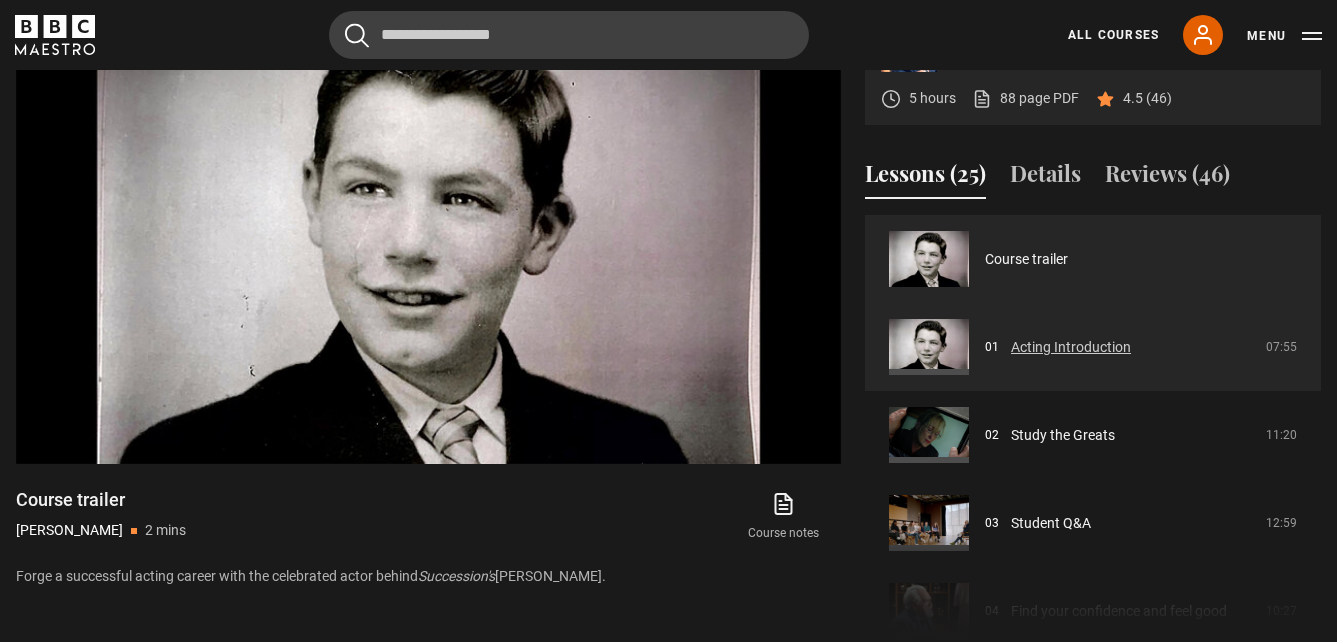 click on "Acting Introduction" at bounding box center (1071, 347) 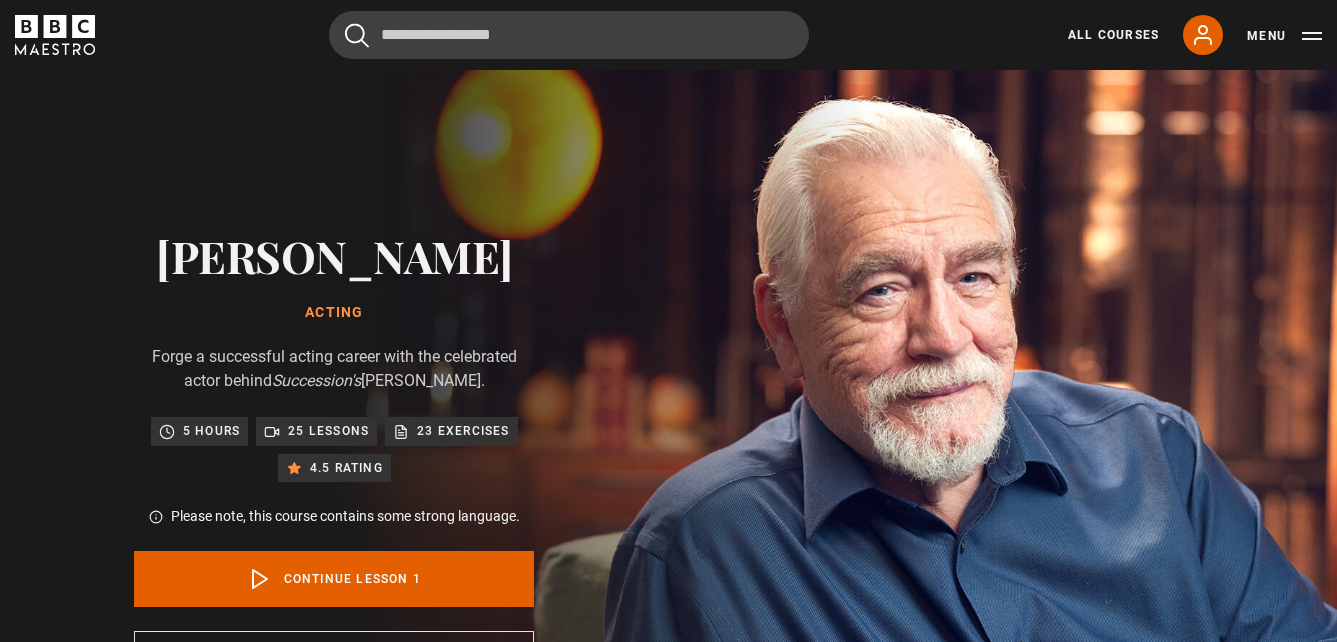 scroll, scrollTop: 849, scrollLeft: 0, axis: vertical 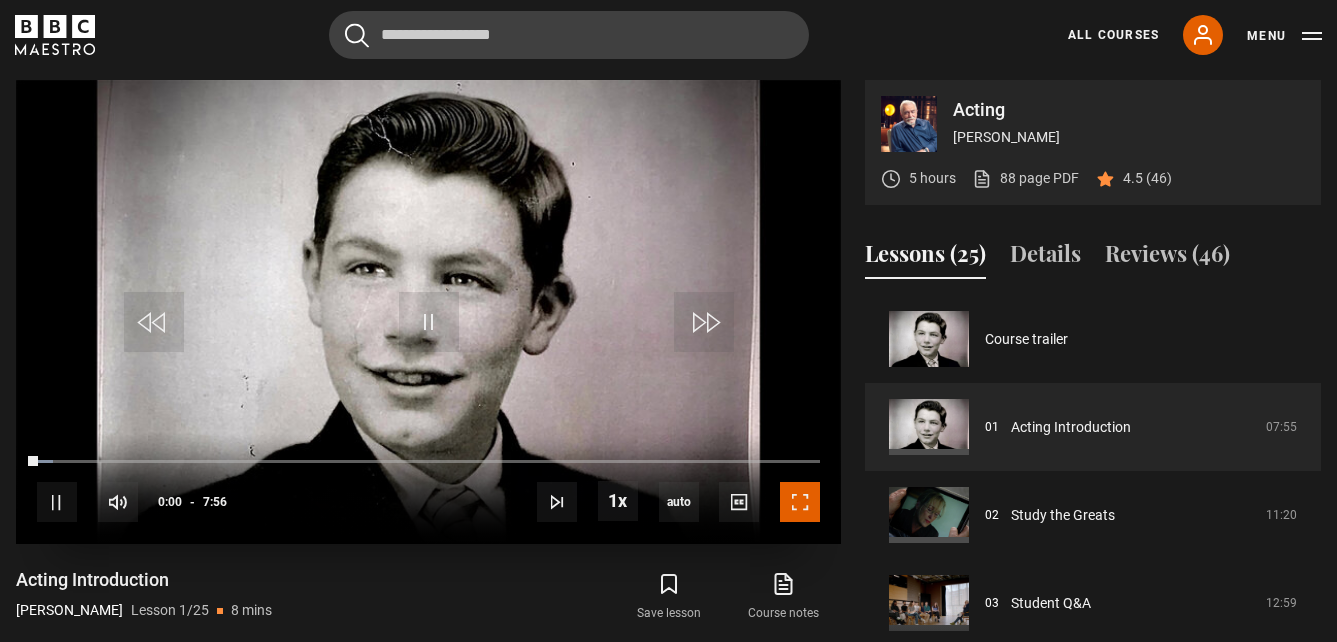 click at bounding box center (800, 502) 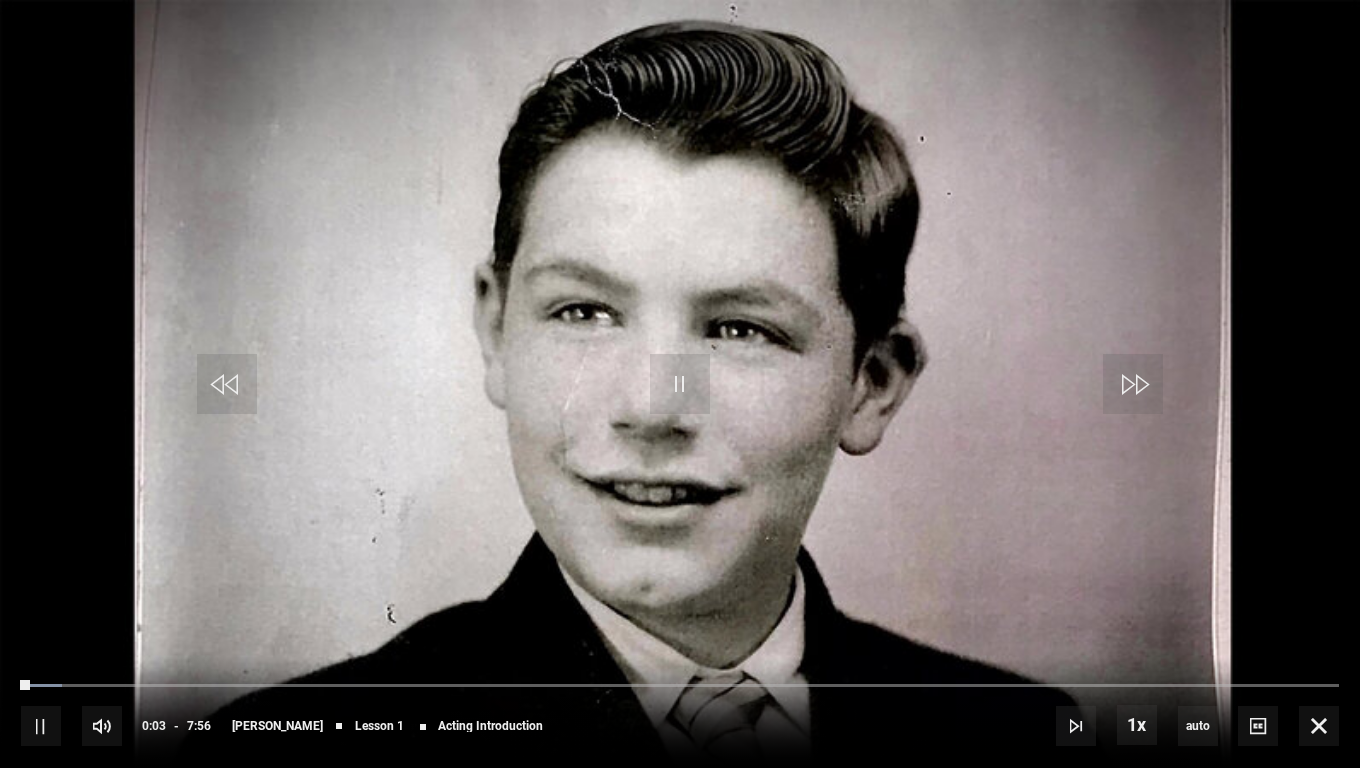 click at bounding box center (680, 384) 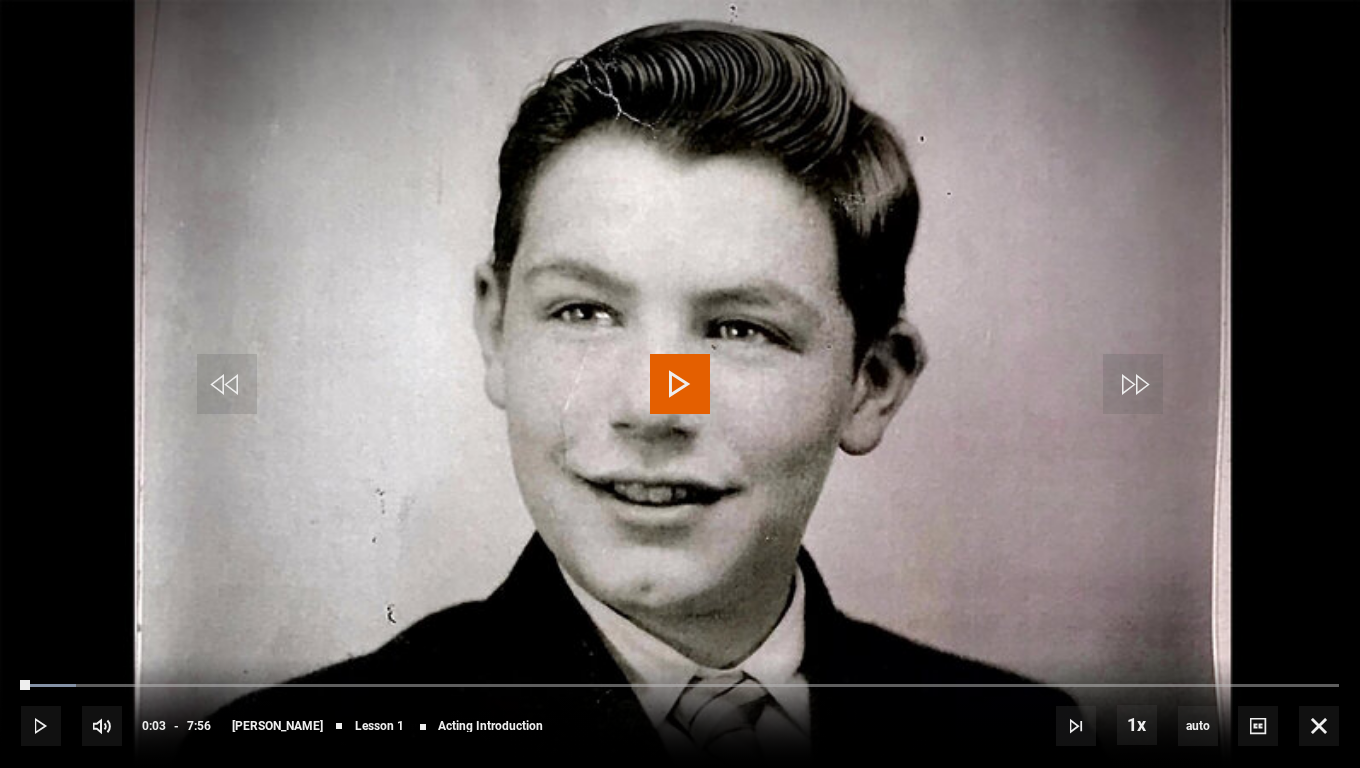 drag, startPoint x: 863, startPoint y: 483, endPoint x: 944, endPoint y: 414, distance: 106.404884 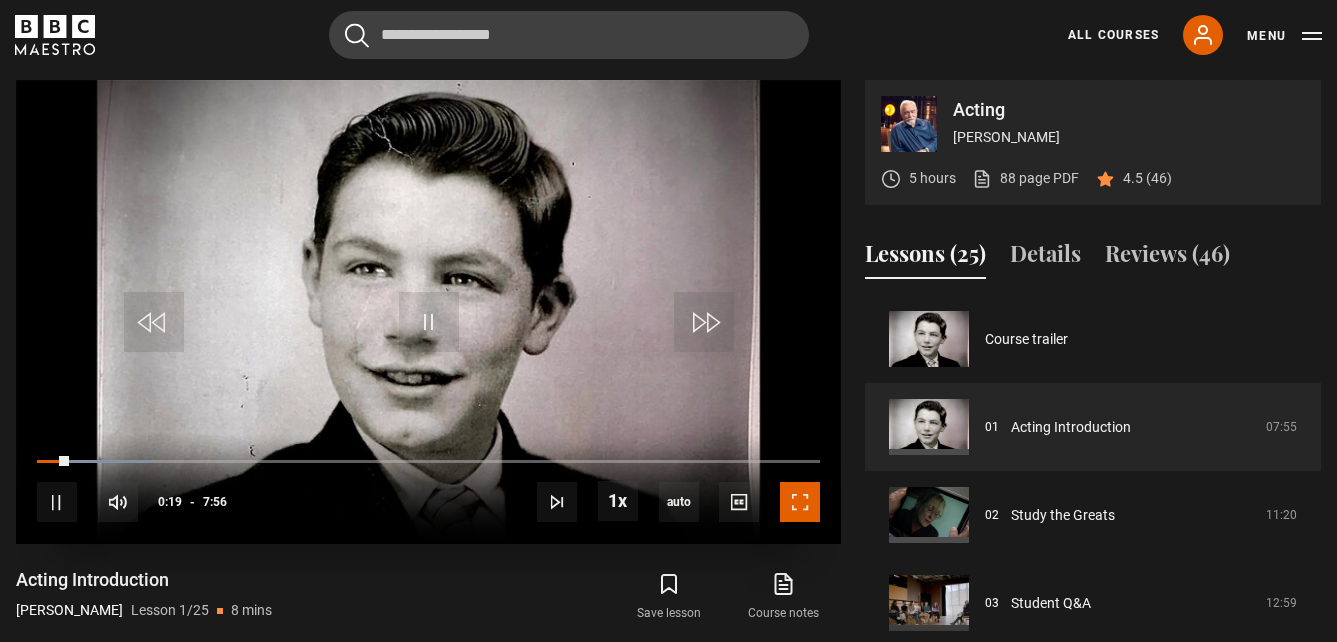 drag, startPoint x: 814, startPoint y: 516, endPoint x: 819, endPoint y: 581, distance: 65.192024 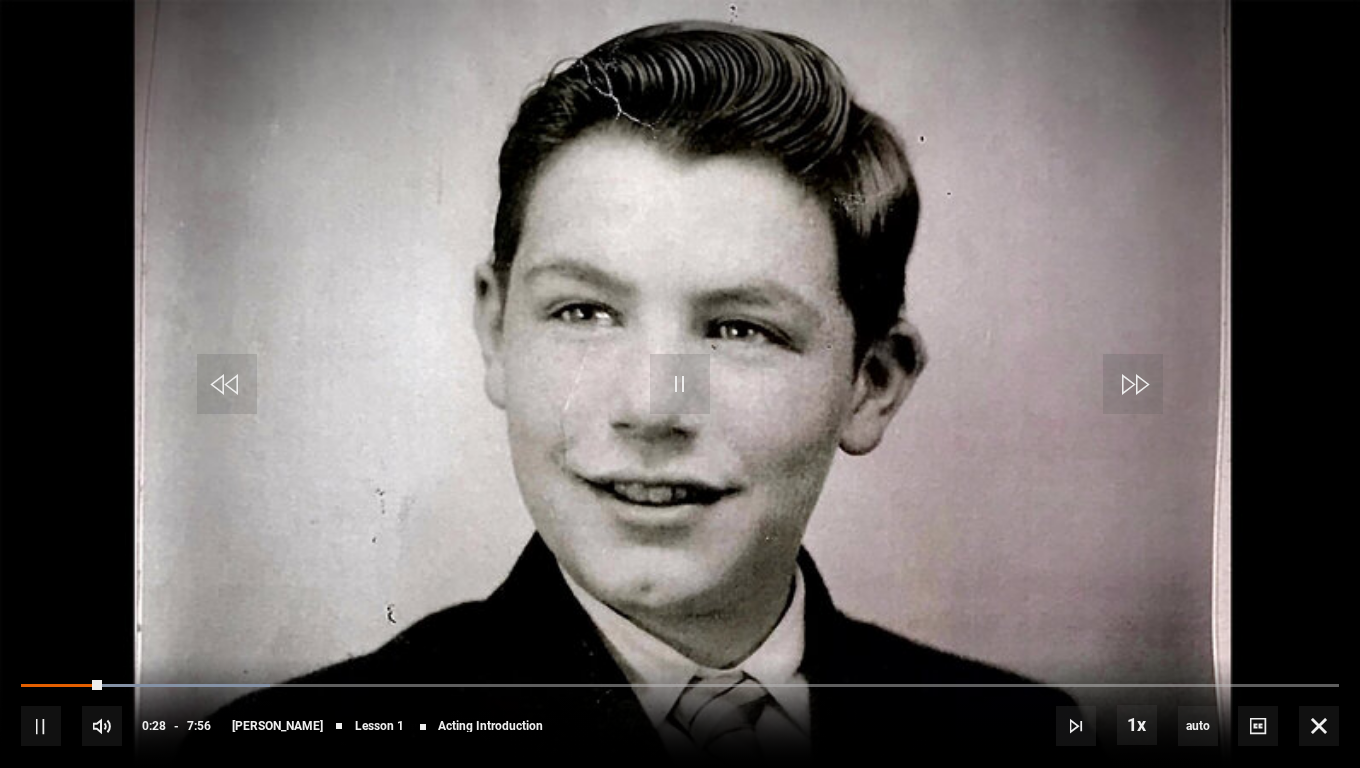 click on "Video Player is loading. Play Lesson Acting Introduction 10s Skip Back 10 seconds Pause 10s Skip Forward 10 seconds Loaded :  18.91% 7:05 0:29 Pause Mute Current Time  0:28 - Duration  7:56
[PERSON_NAME]
Lesson 1
Acting Introduction
1x Playback Rate 2x 1.5x 1x , selected 0.5x auto Quality 360p 720p 1080p 2160p Auto , selected Captions captions off , selected English  Captions This is a modal window.
Lesson Completed
Up next
Study the Greats
Cancel
Do you want to save this lesson?
Save lesson" at bounding box center [680, 384] 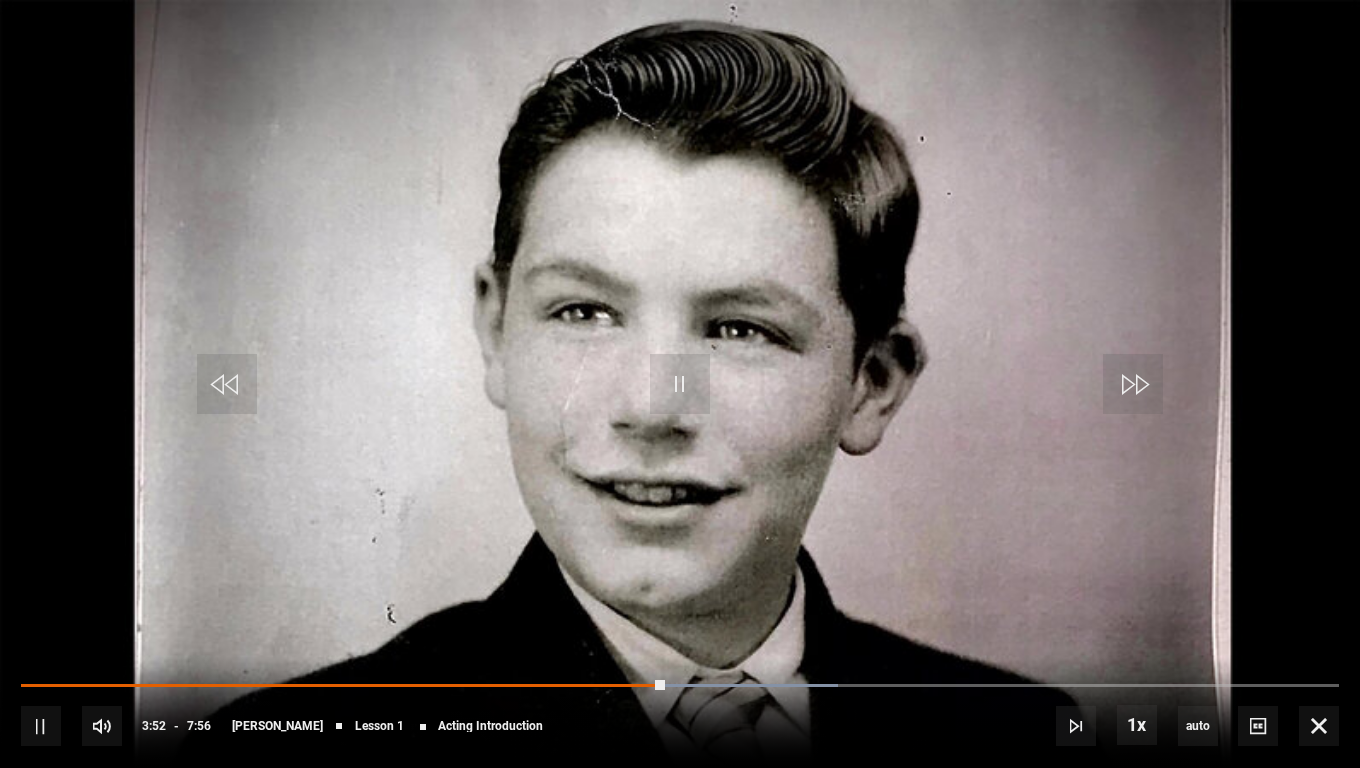 click at bounding box center [680, 384] 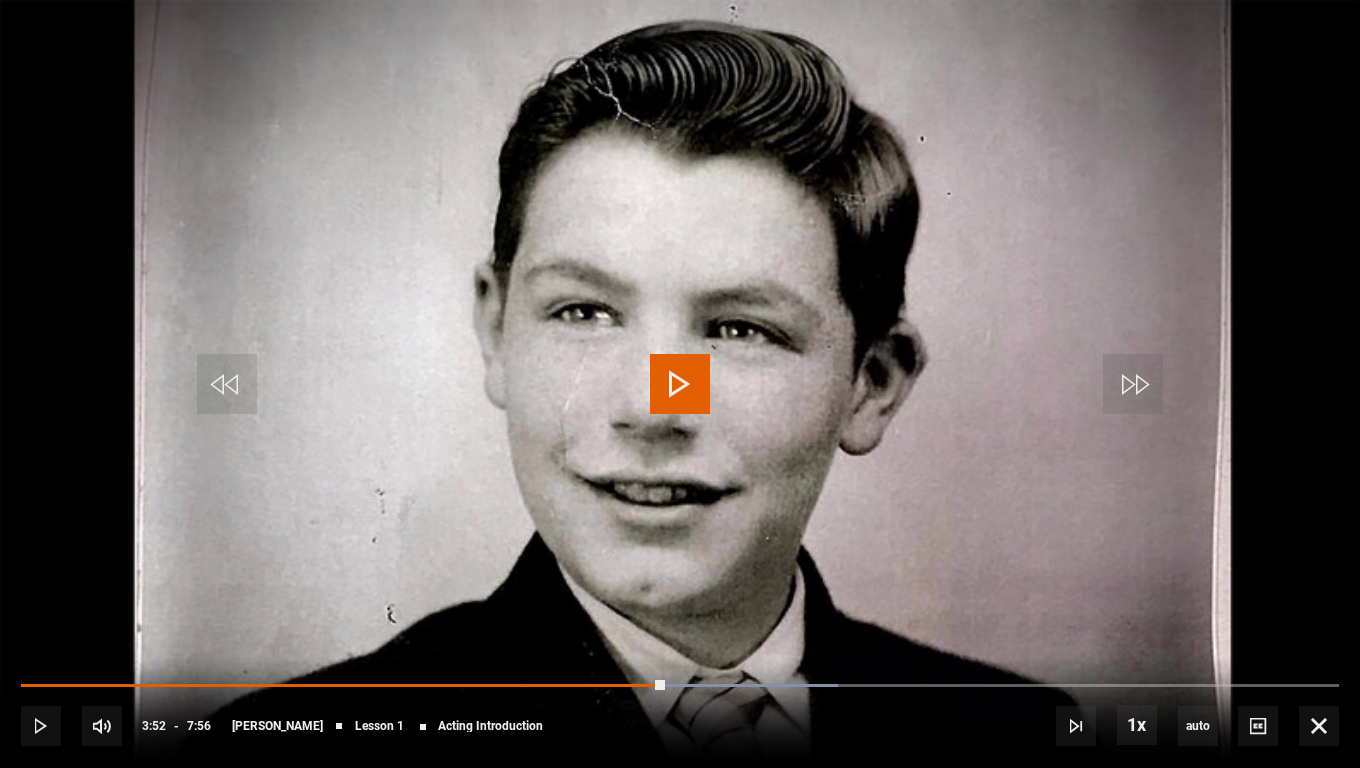 click at bounding box center [680, 384] 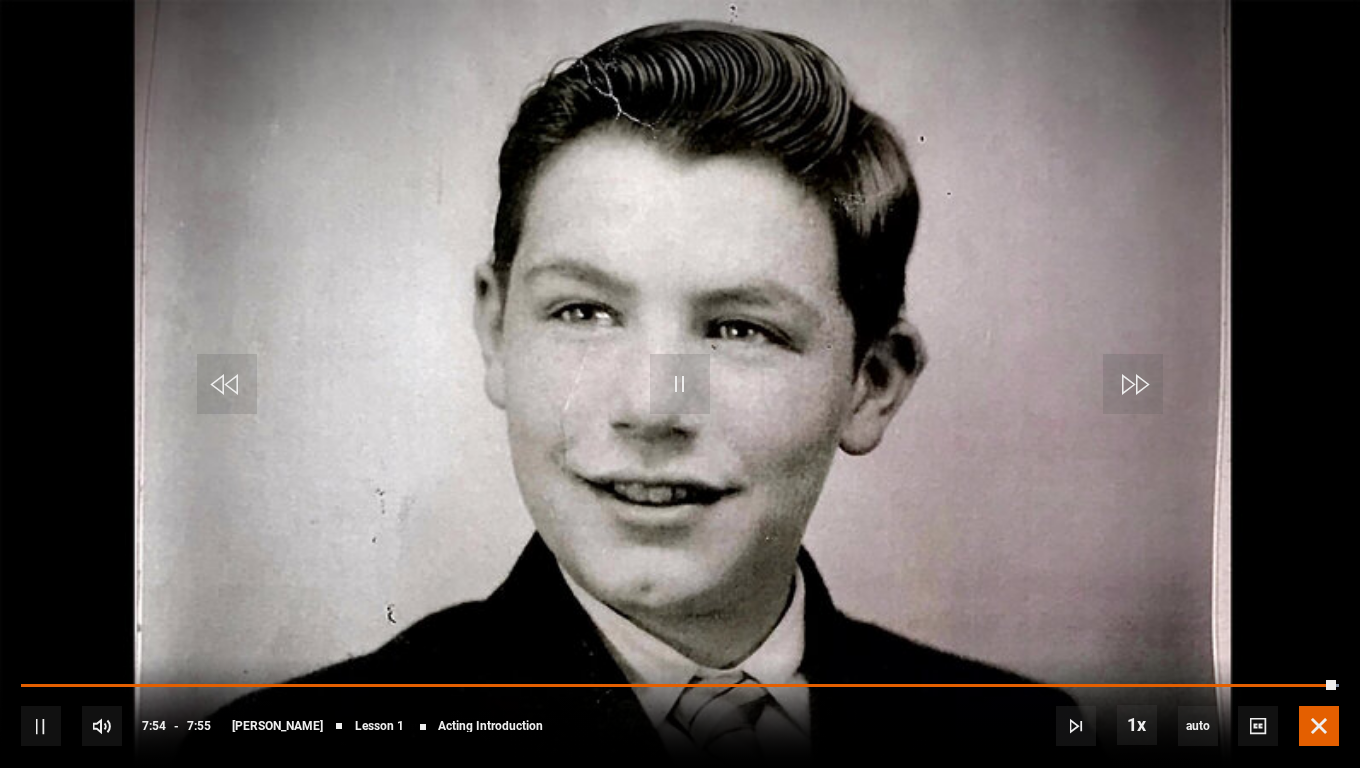 click at bounding box center [1319, 726] 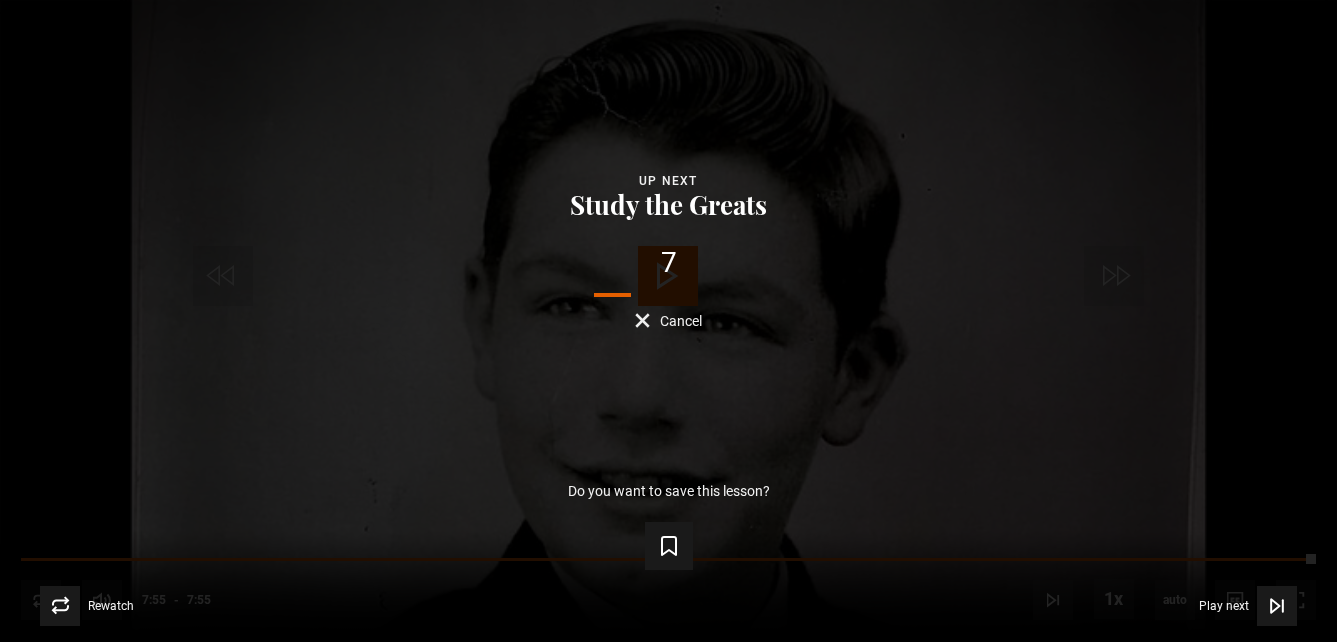 scroll, scrollTop: 1649, scrollLeft: 0, axis: vertical 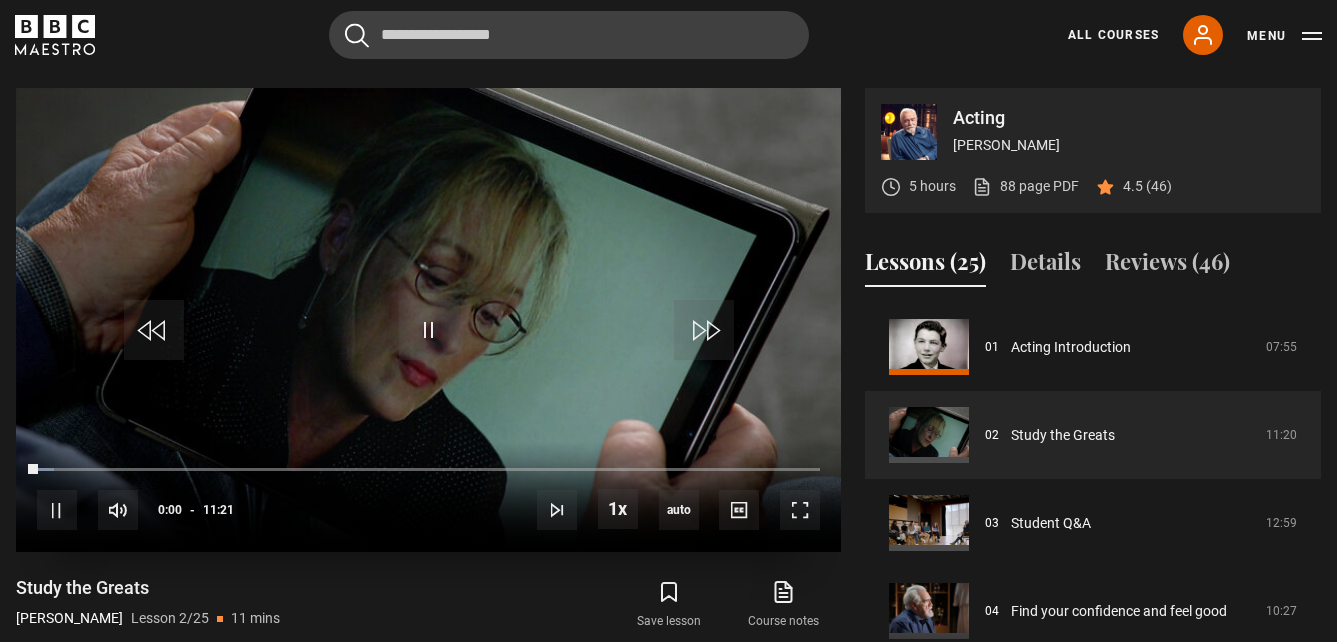 click at bounding box center (428, 320) 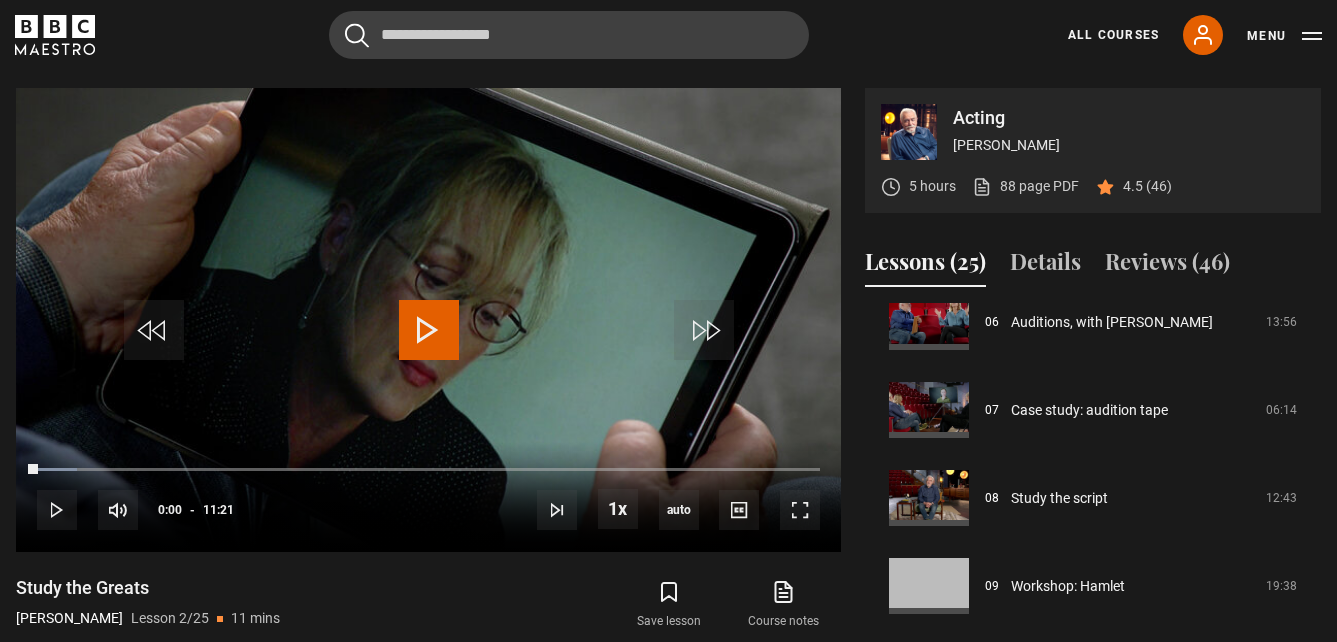 scroll, scrollTop: 600, scrollLeft: 0, axis: vertical 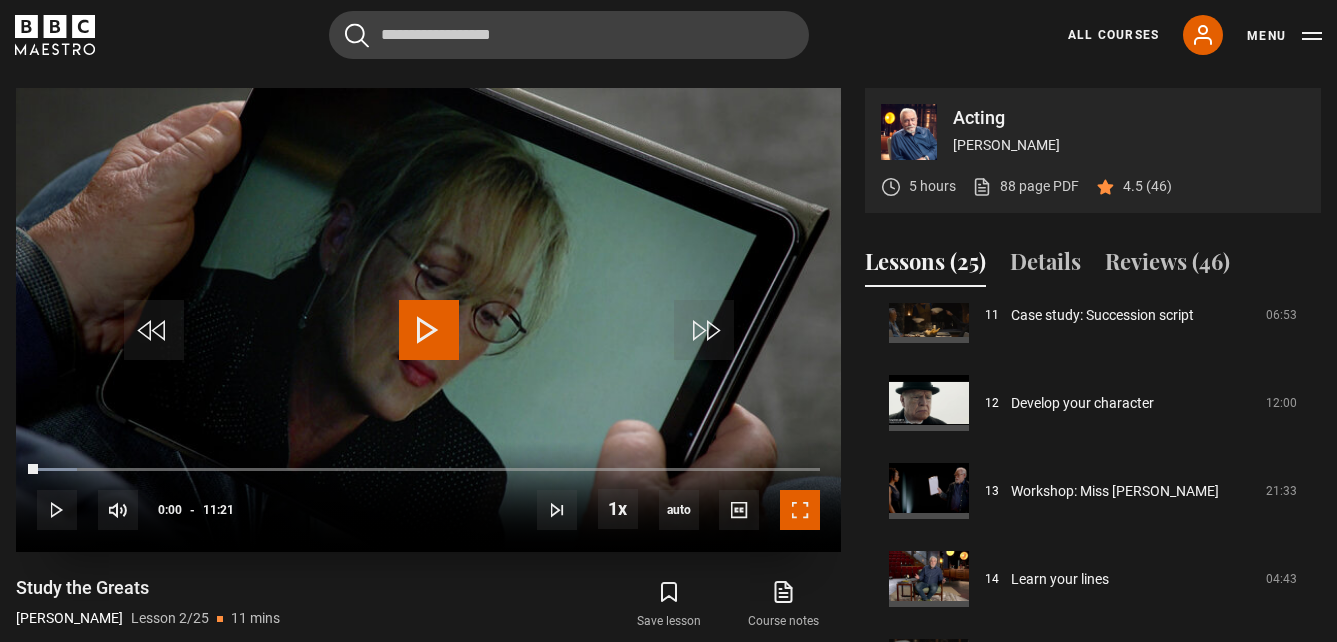 click at bounding box center [800, 510] 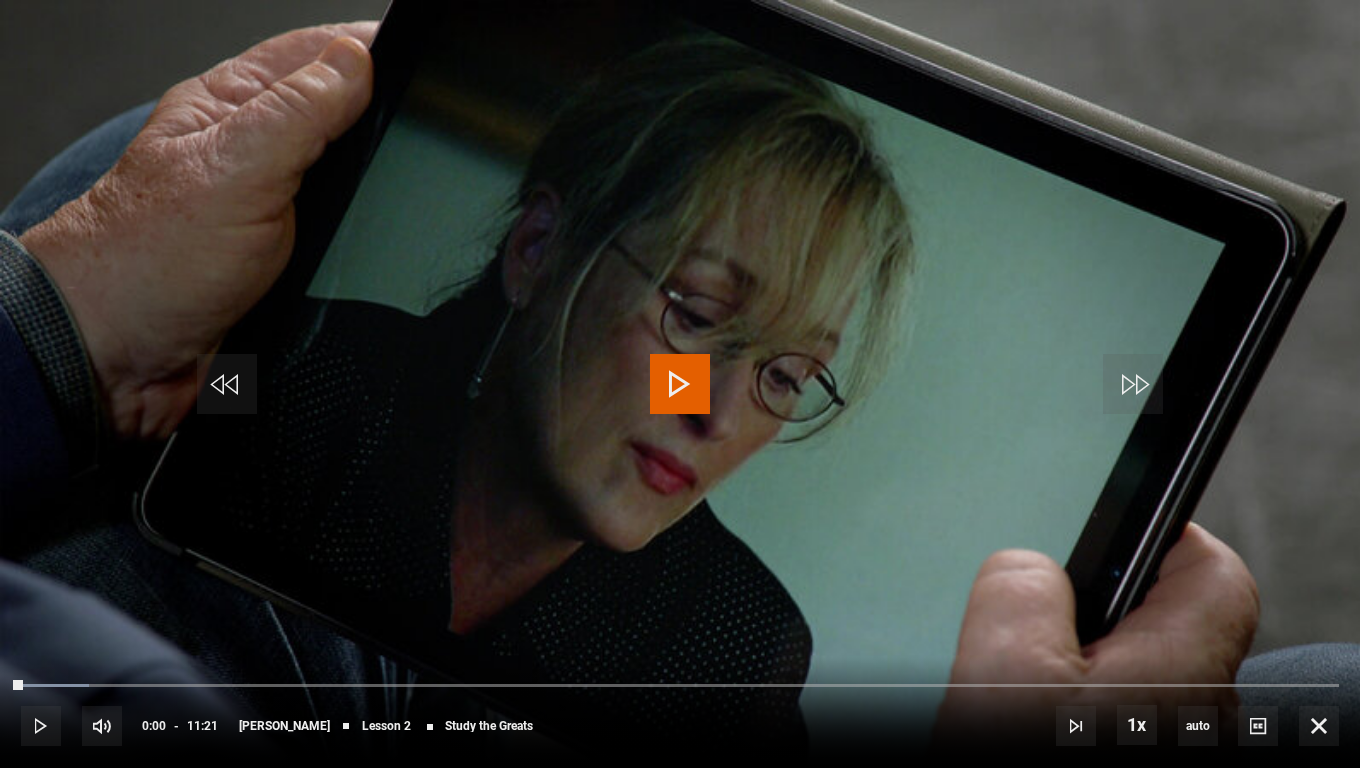 drag, startPoint x: 686, startPoint y: 401, endPoint x: 675, endPoint y: 397, distance: 11.7046995 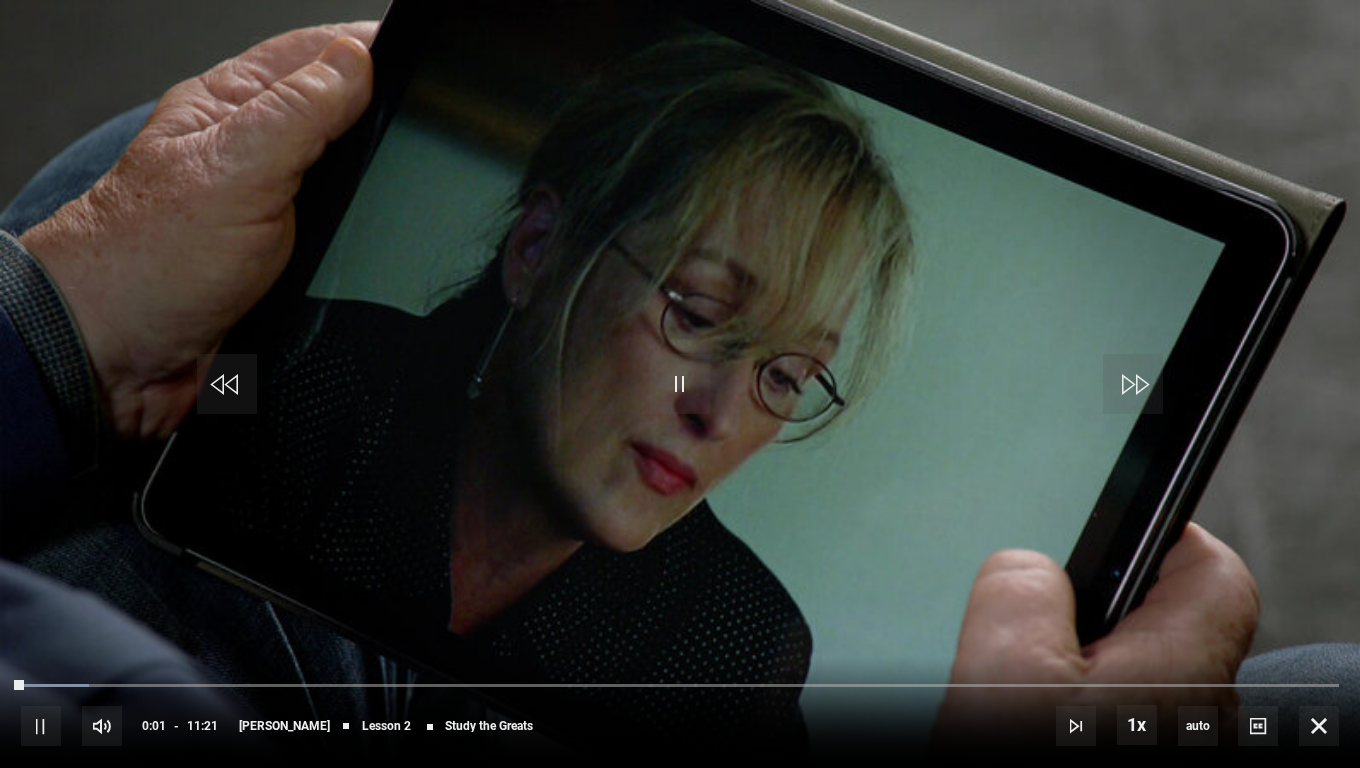 click at bounding box center (680, 384) 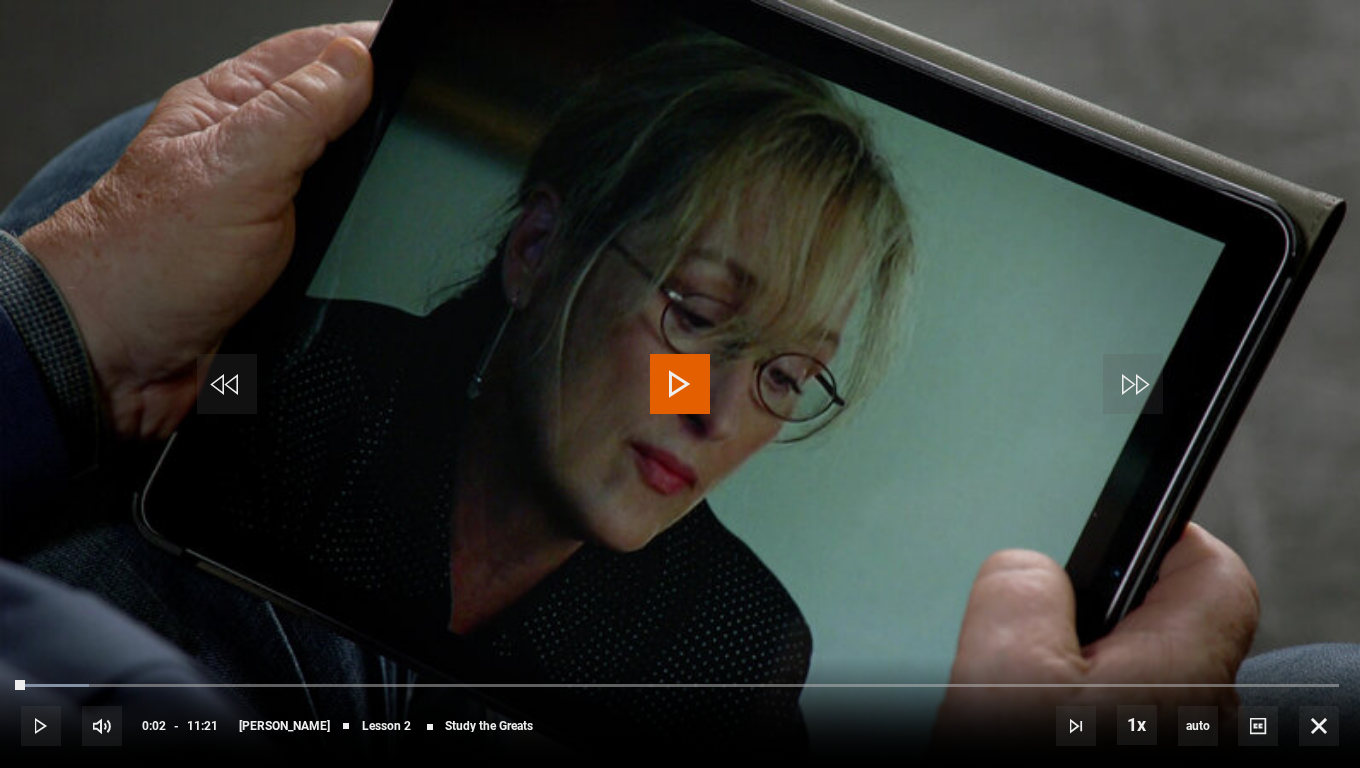 click at bounding box center [680, 384] 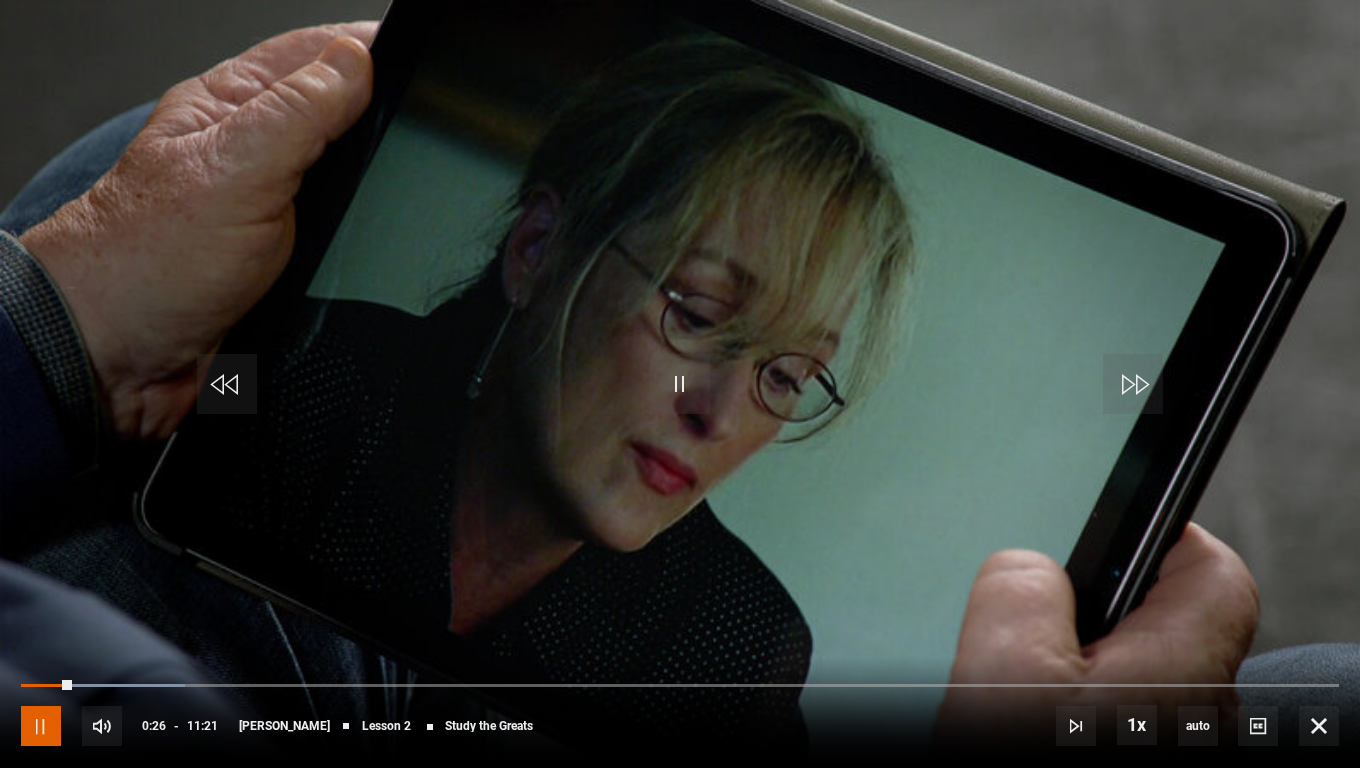click at bounding box center (41, 726) 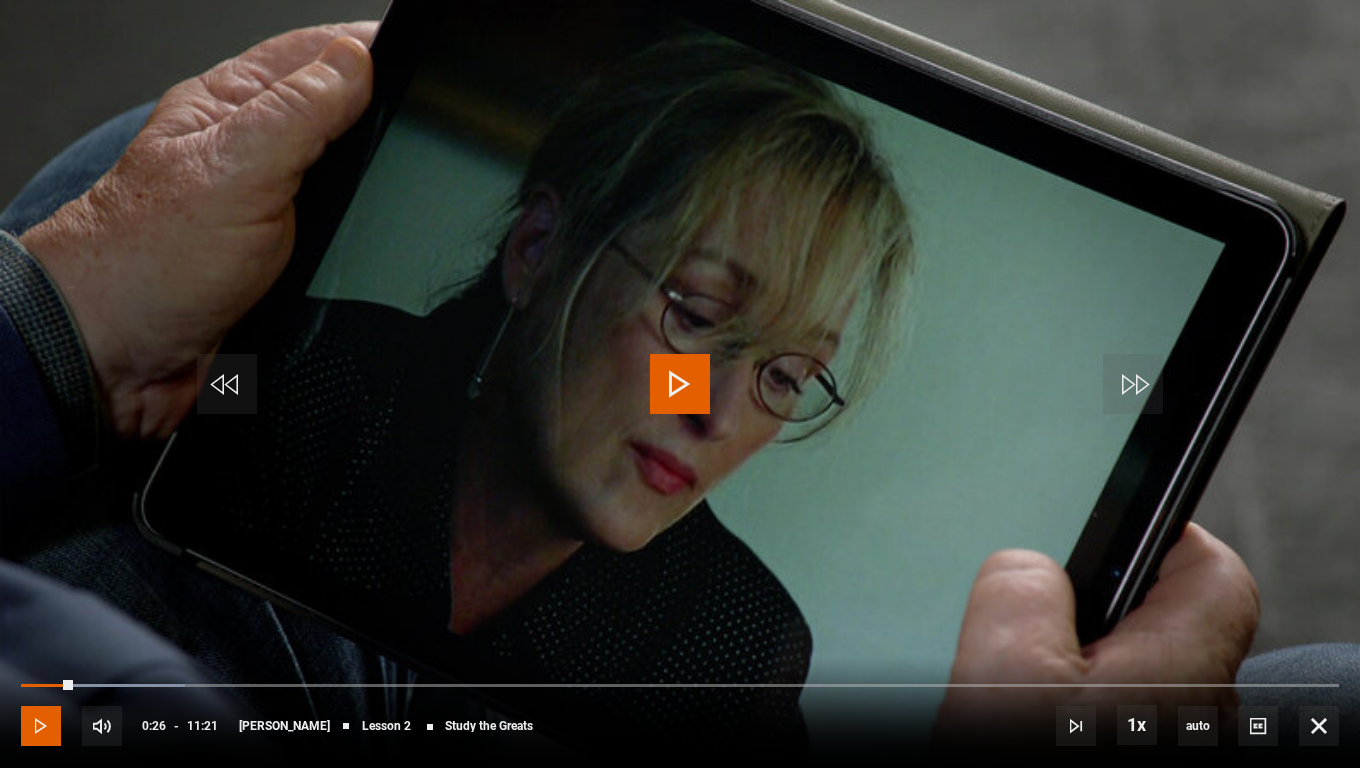 click at bounding box center (41, 726) 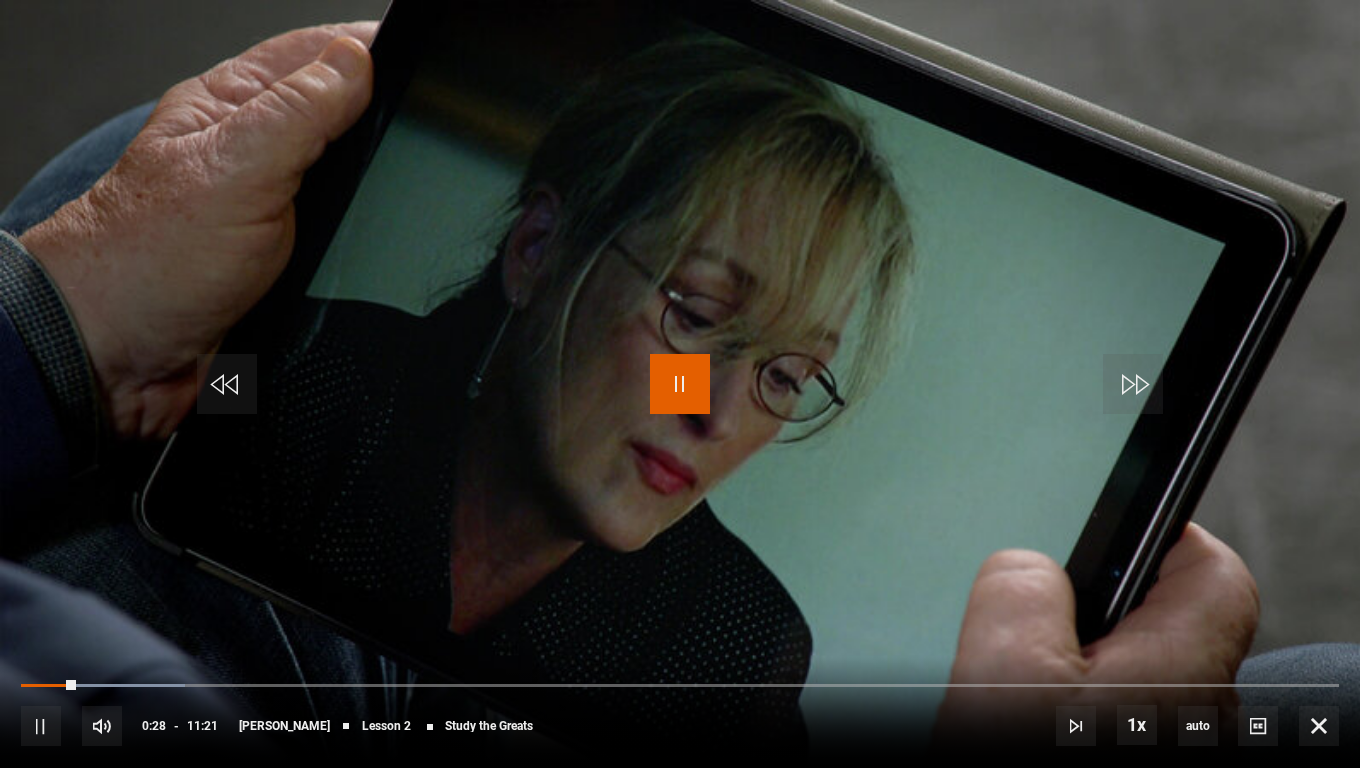 click at bounding box center (680, 384) 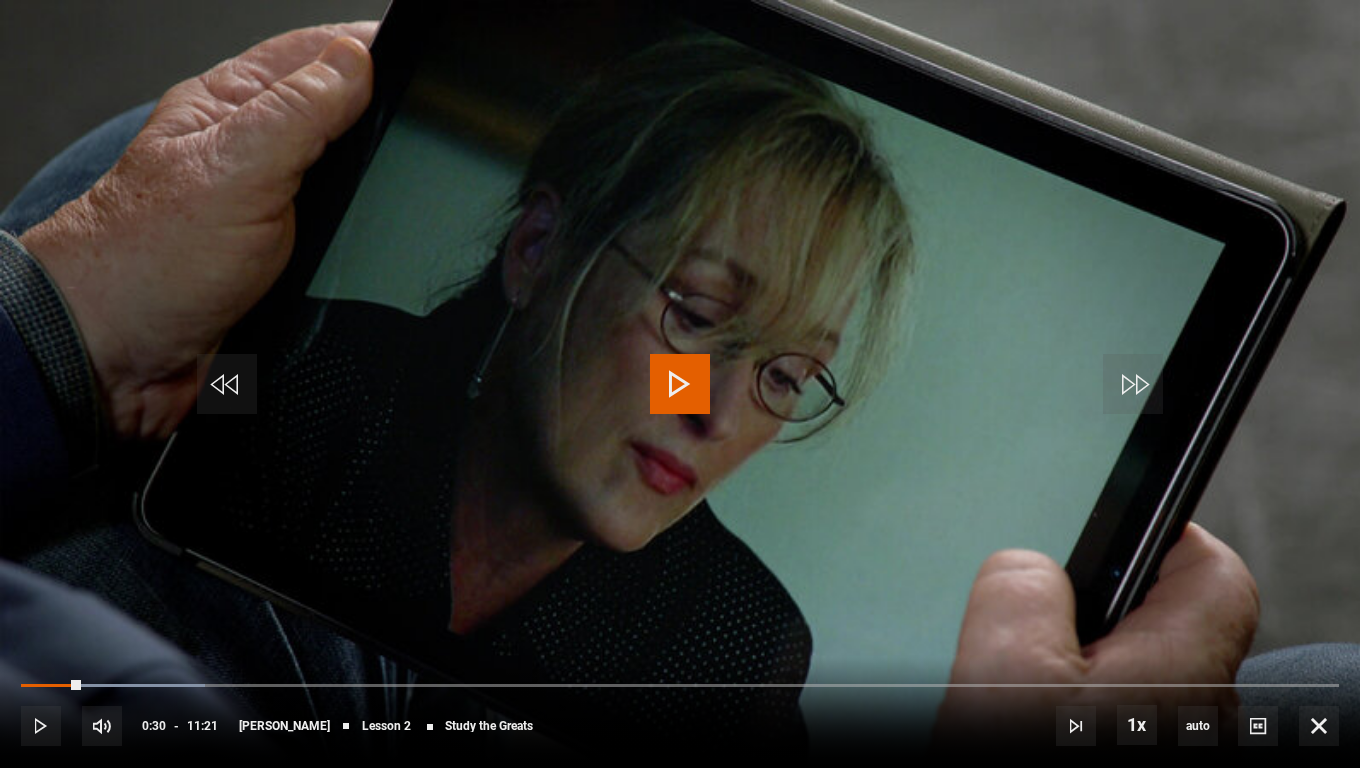 click at bounding box center (680, 384) 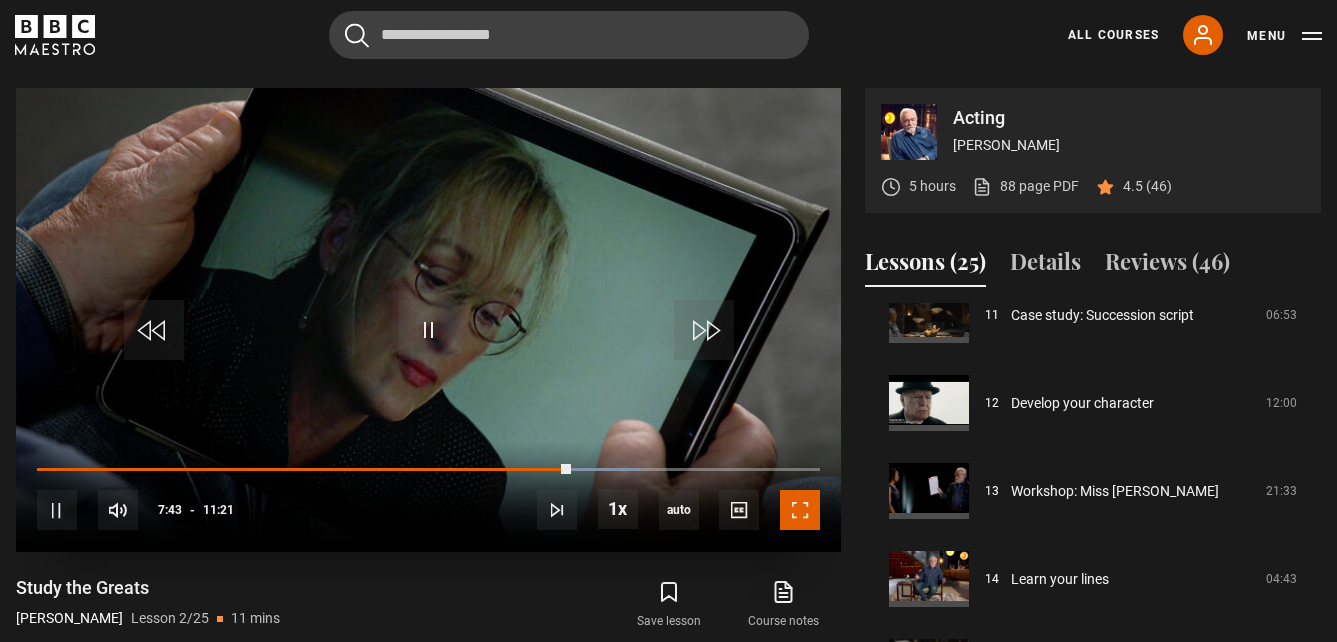 click at bounding box center (800, 510) 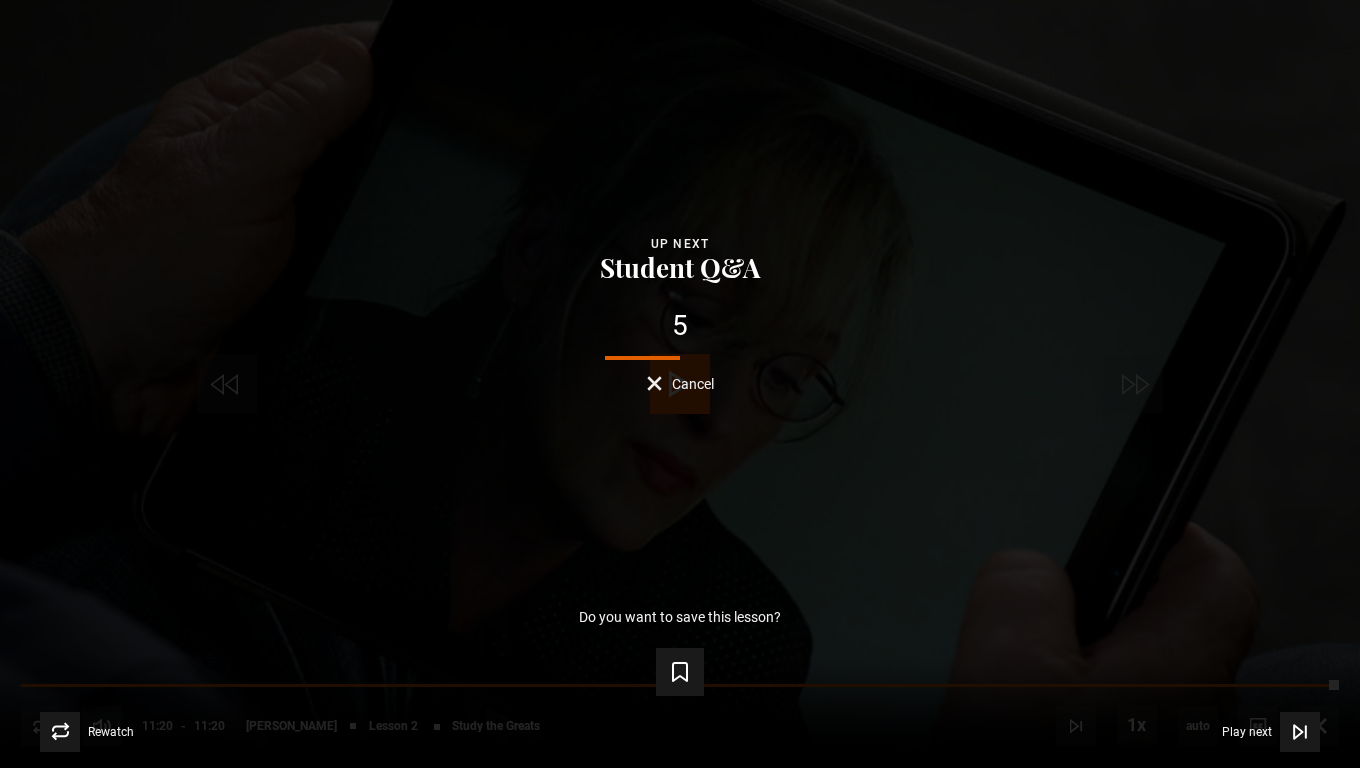 click on "Lesson Completed
Up next
Student Q&A
5
Cancel
Do you want to save this lesson?
Save lesson
Rewatch
Rewatch
Play next
Play next" at bounding box center (680, 384) 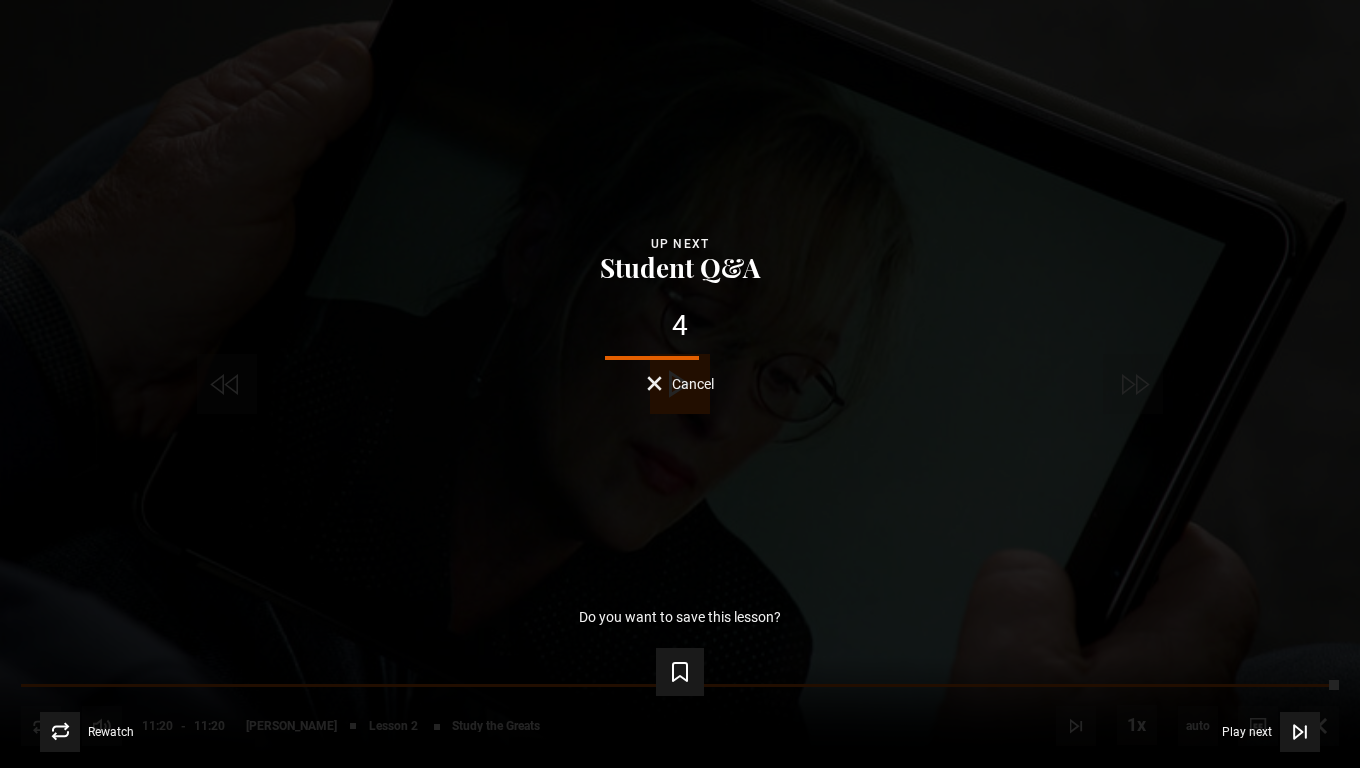 click on "Cancel" at bounding box center (693, 384) 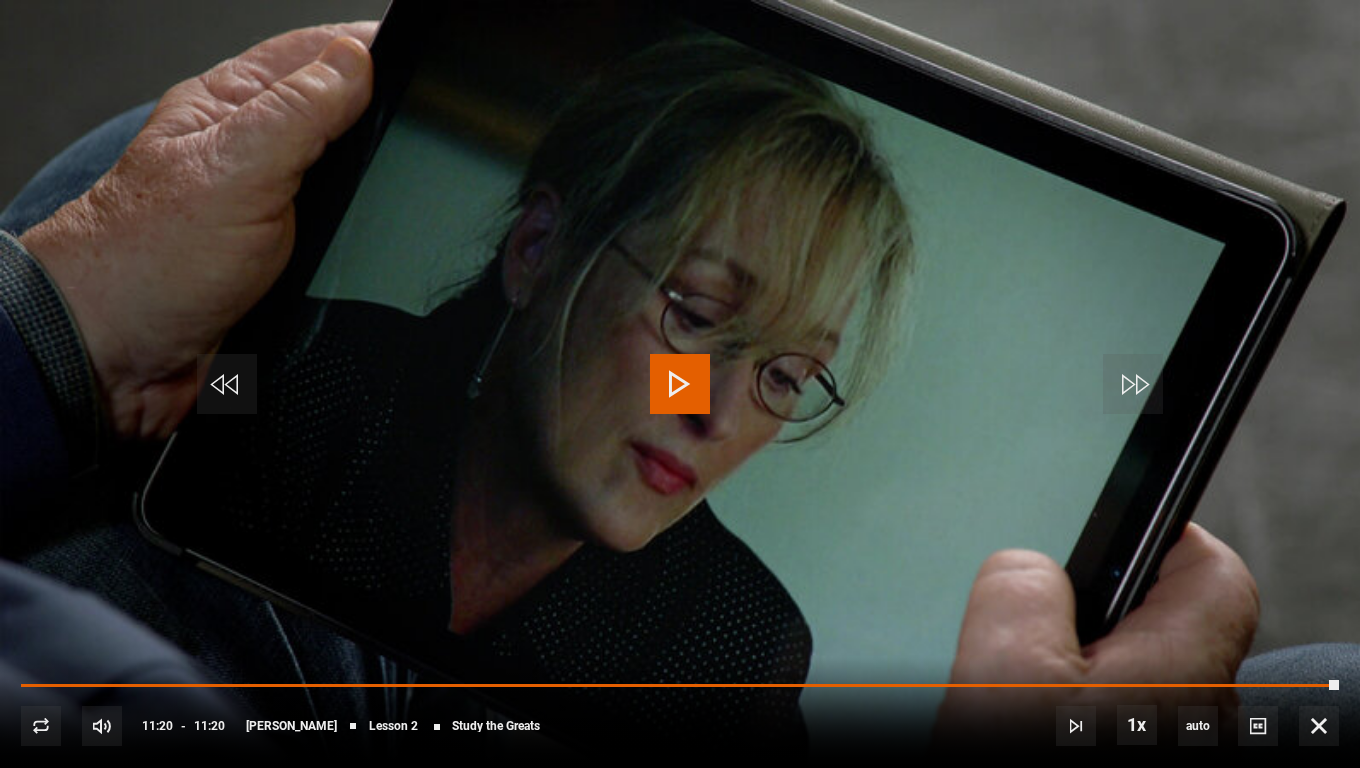 drag, startPoint x: 676, startPoint y: 378, endPoint x: 682, endPoint y: 387, distance: 10.816654 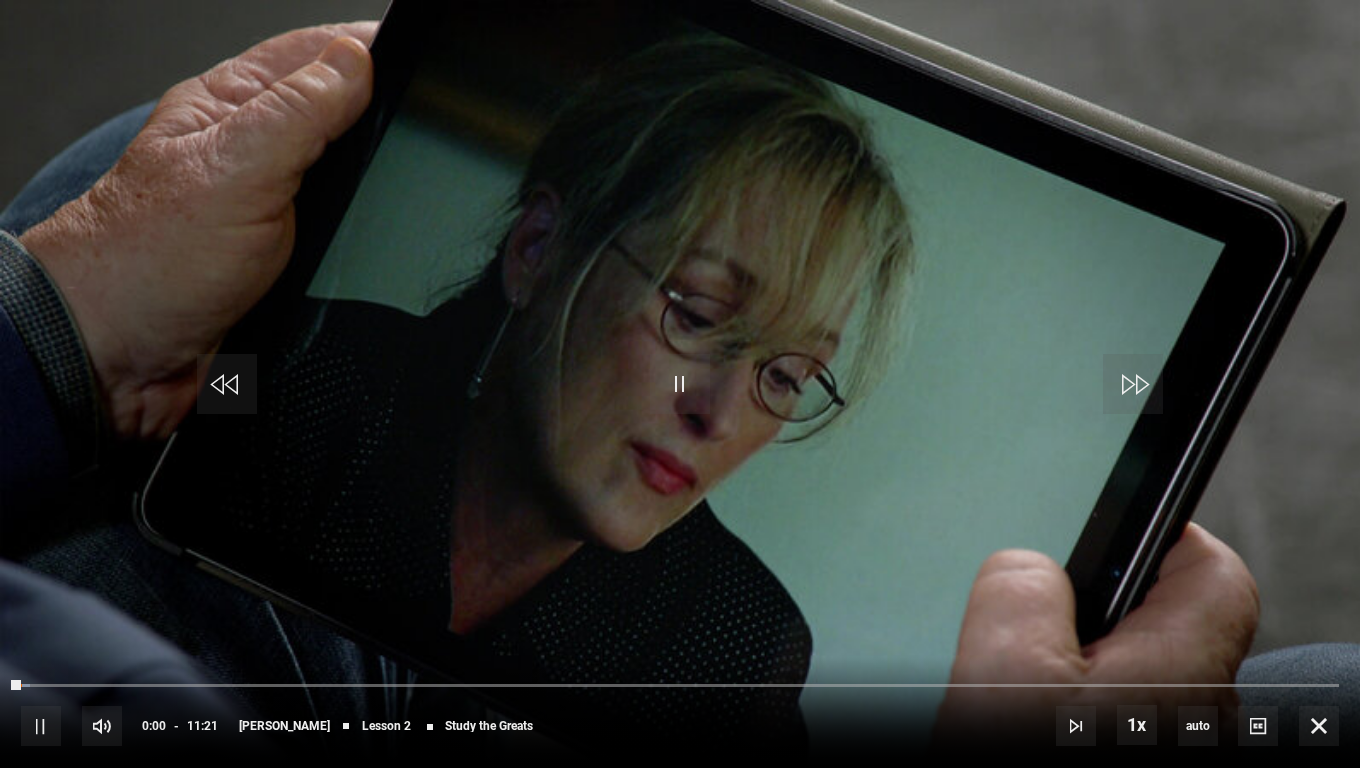 drag, startPoint x: 626, startPoint y: 380, endPoint x: 669, endPoint y: 380, distance: 43 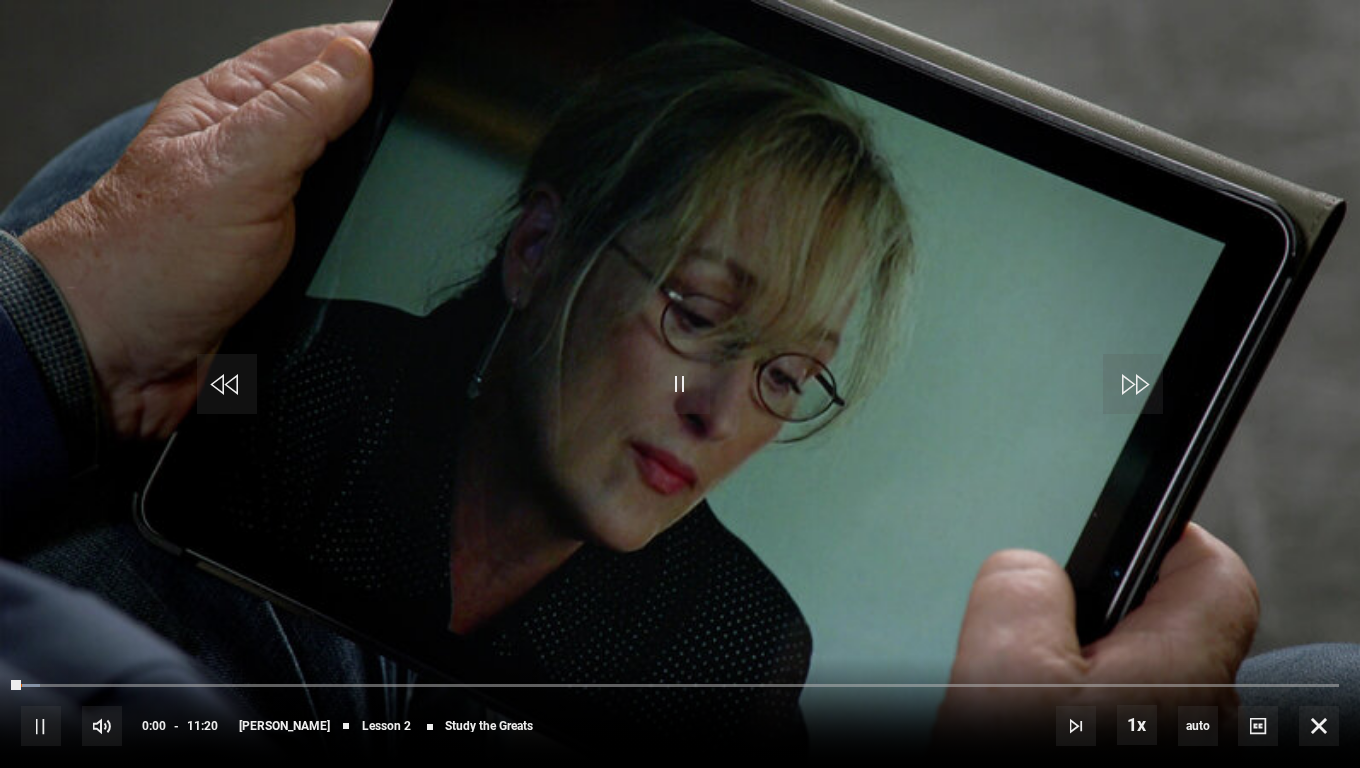 drag, startPoint x: 669, startPoint y: 380, endPoint x: 718, endPoint y: 384, distance: 49.162994 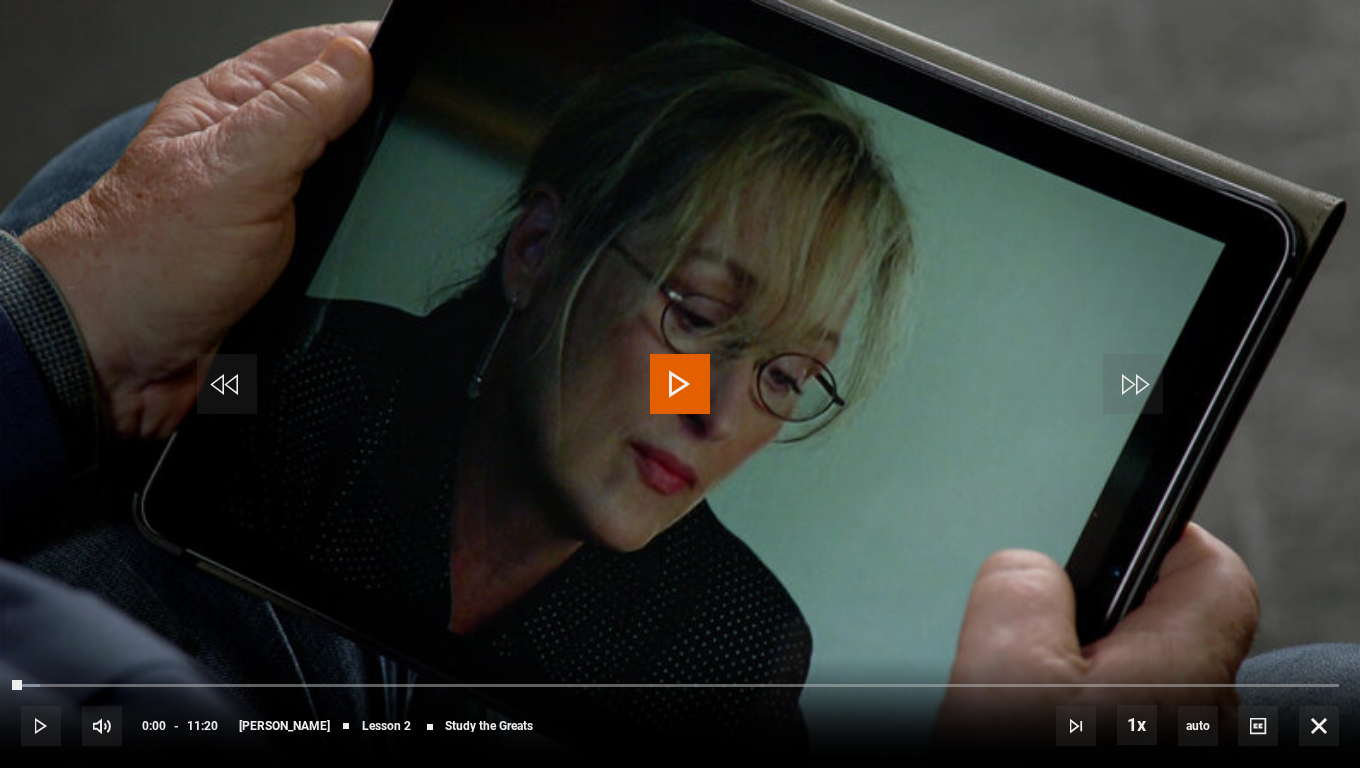 click at bounding box center (680, 384) 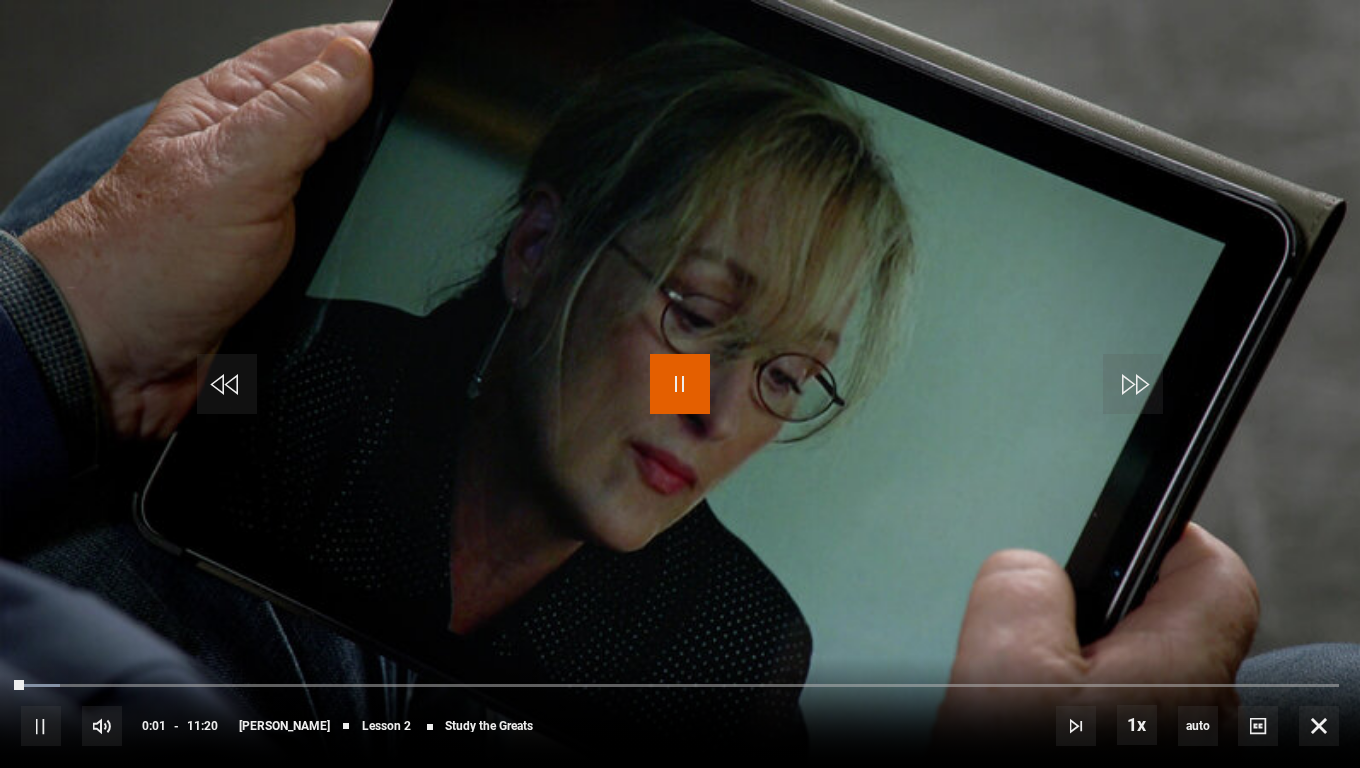 click at bounding box center [680, 384] 